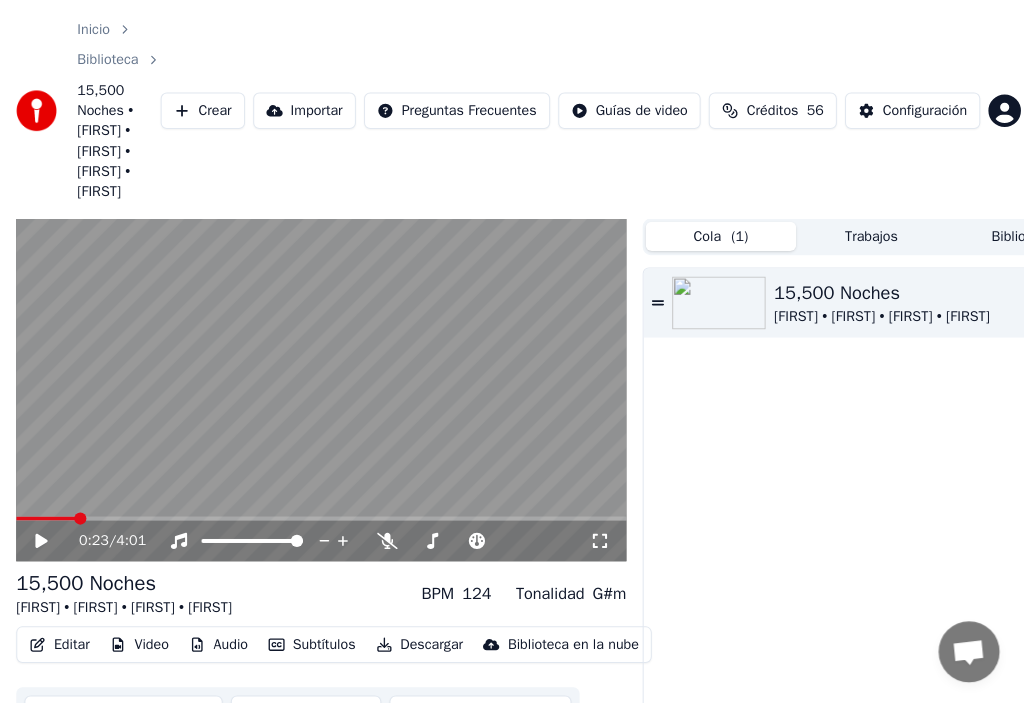 scroll, scrollTop: 0, scrollLeft: 0, axis: both 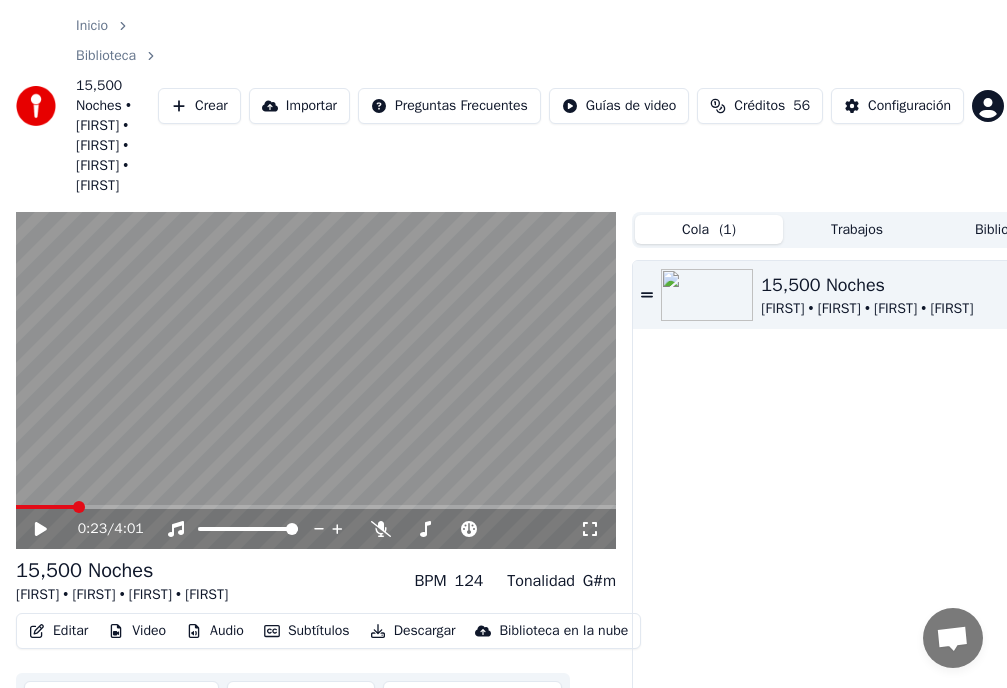 click on "Inicio" at bounding box center (92, 26) 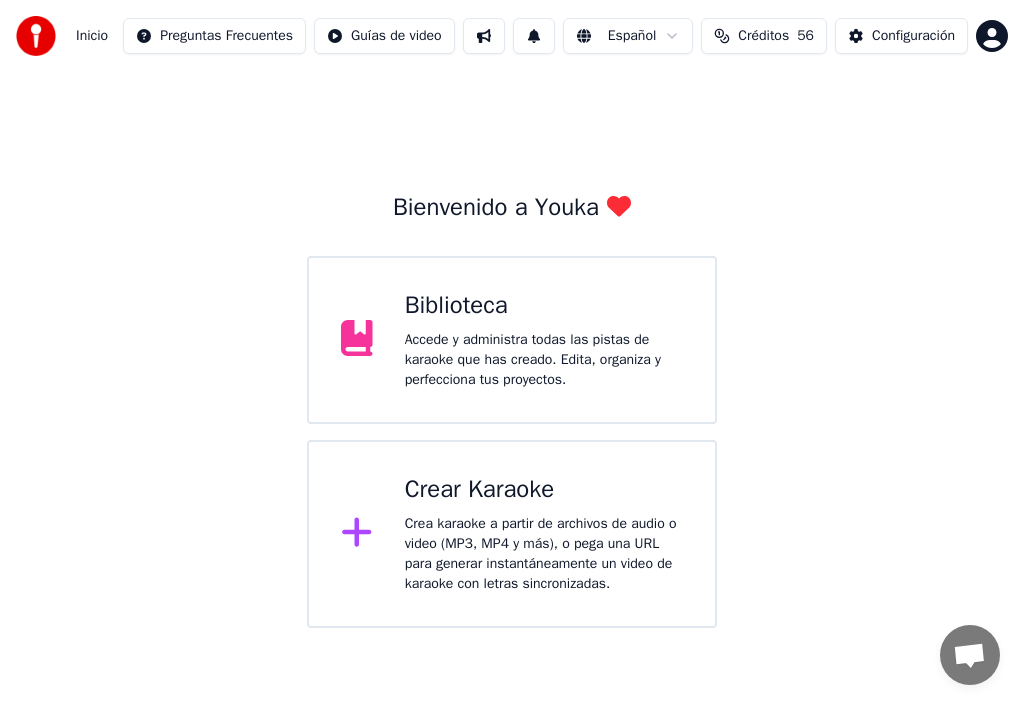 click on "Crea karaoke a partir de archivos de audio o video (MP3, MP4 y más), o pega una URL para generar instantáneamente un video de karaoke con letras sincronizadas." at bounding box center [544, 554] 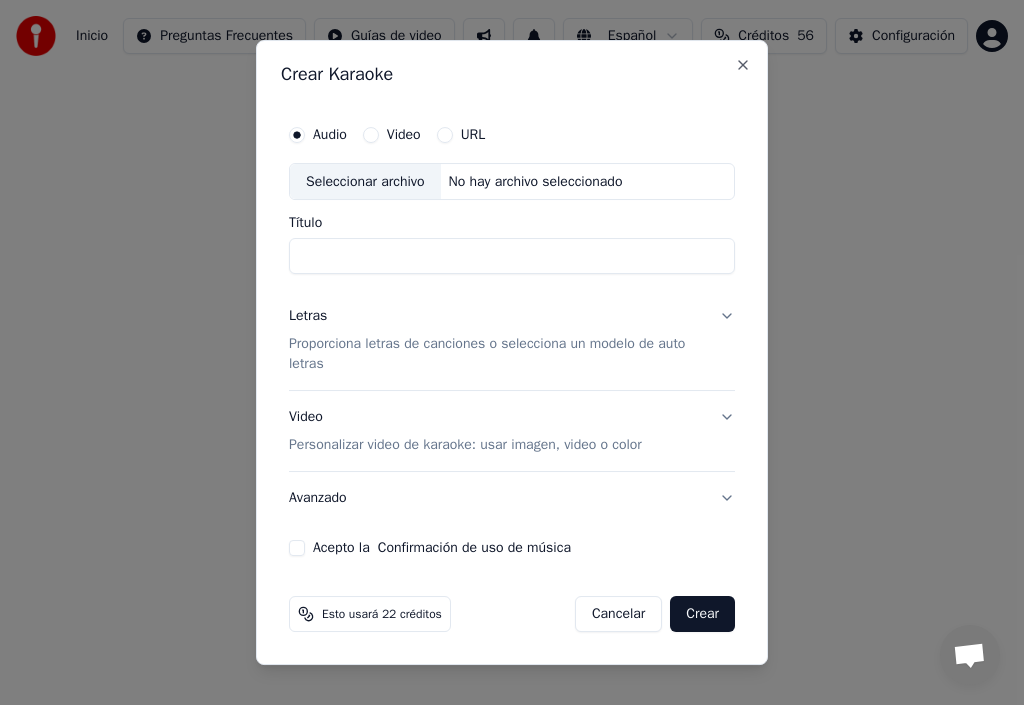 click on "Video" at bounding box center [371, 135] 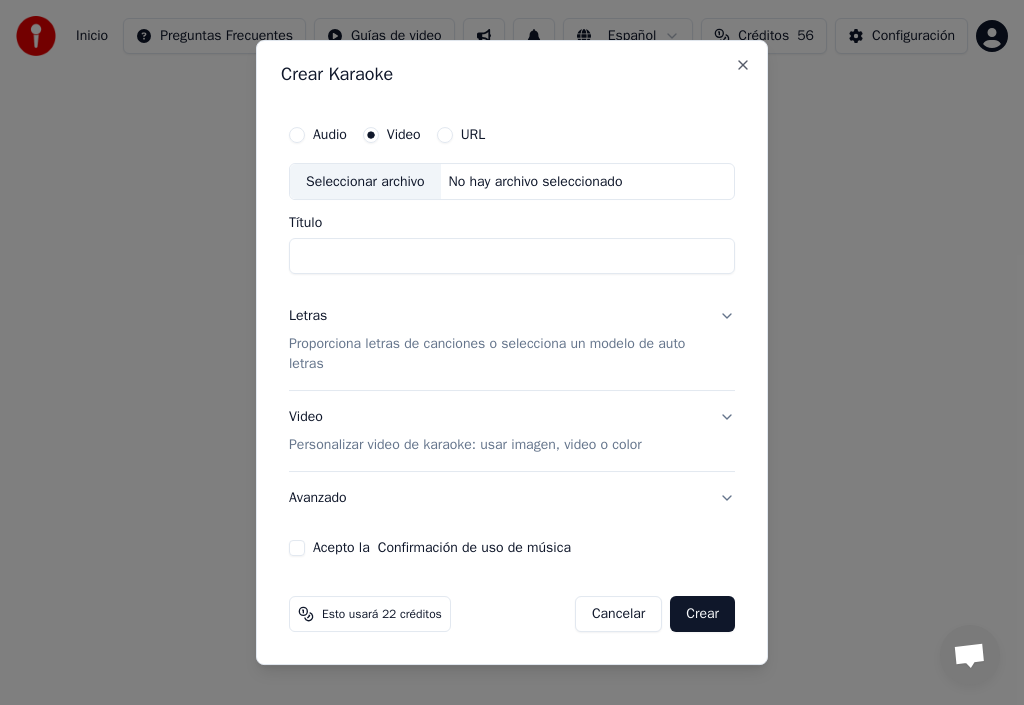 click on "Avanzado" at bounding box center (512, 498) 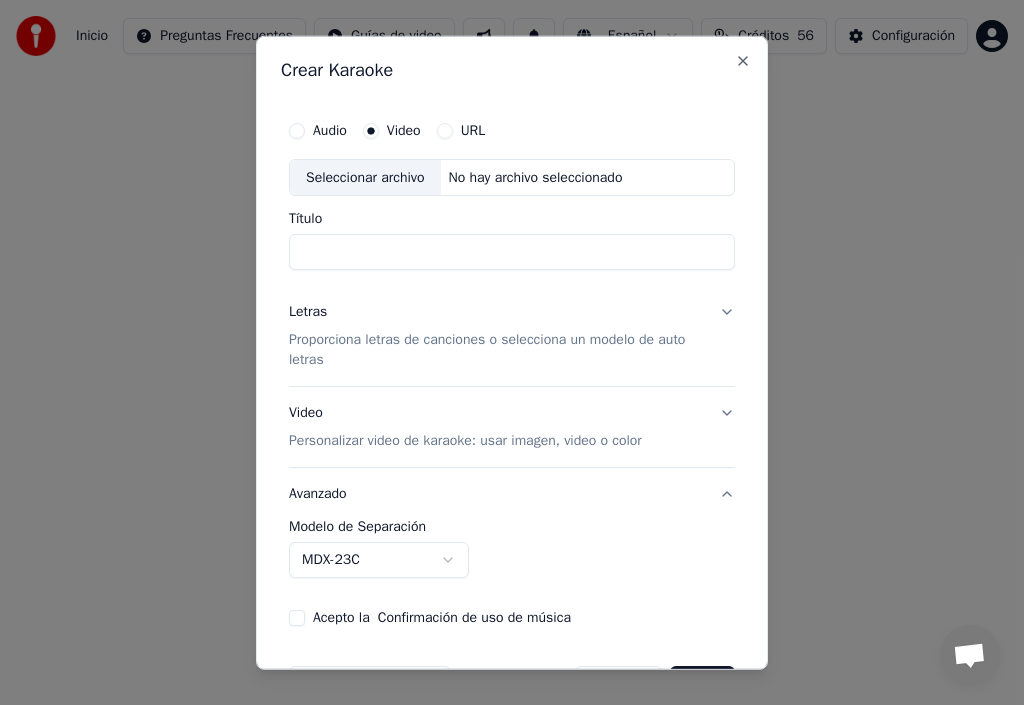 click on "**********" at bounding box center (512, 314) 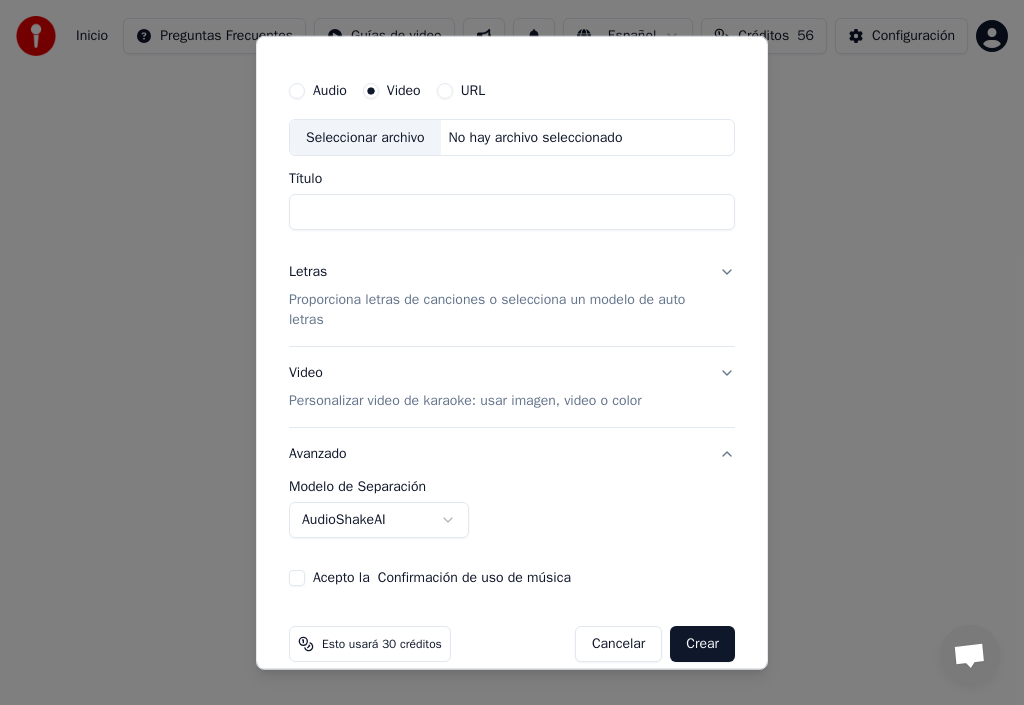scroll, scrollTop: 65, scrollLeft: 0, axis: vertical 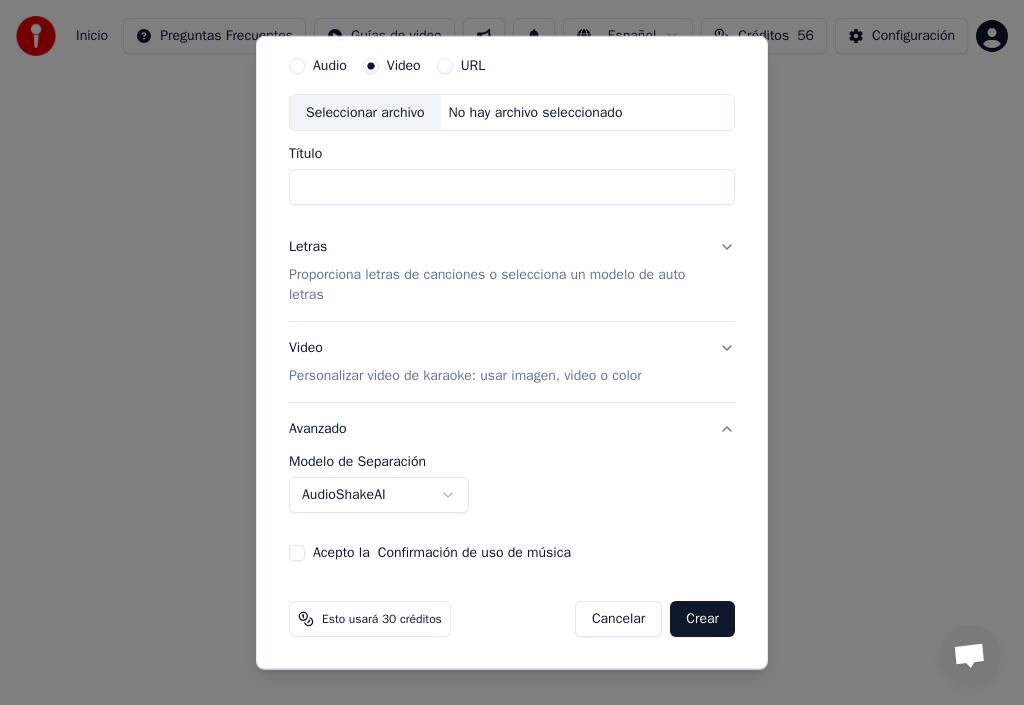click on "Acepto la   Confirmación de uso de música" at bounding box center (297, 553) 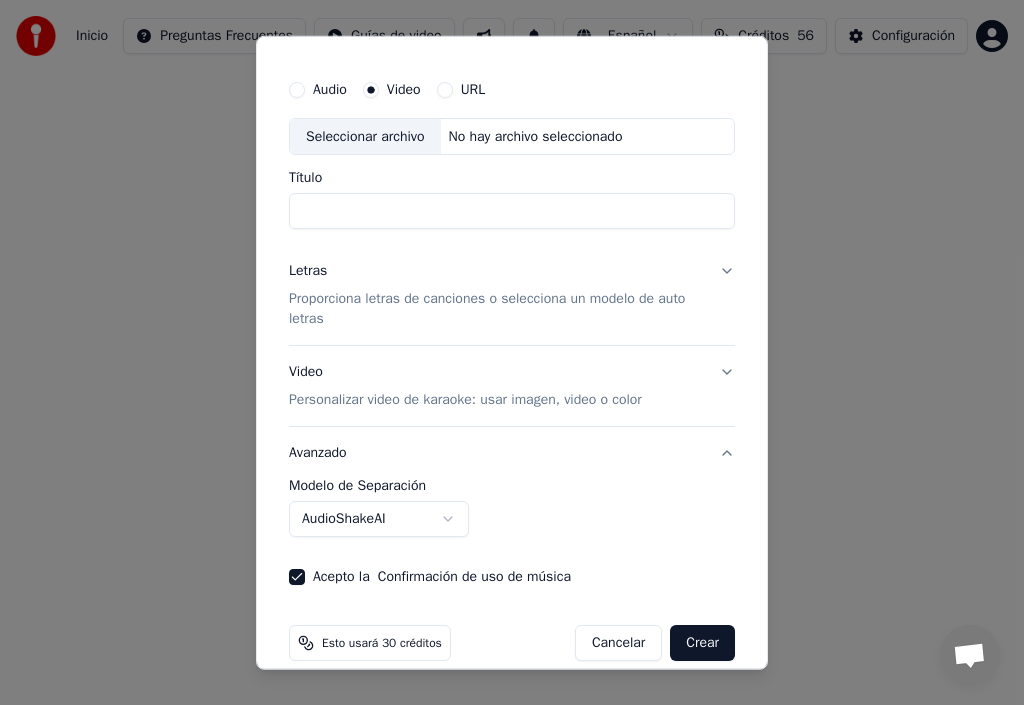 scroll, scrollTop: 25, scrollLeft: 0, axis: vertical 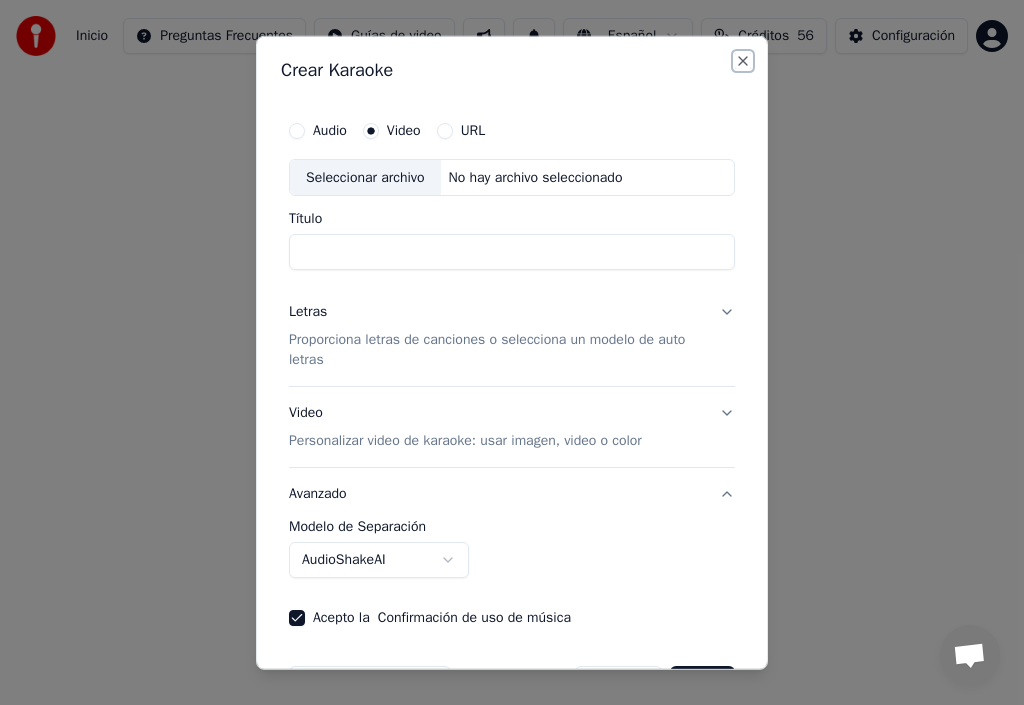 click on "Close" at bounding box center [743, 60] 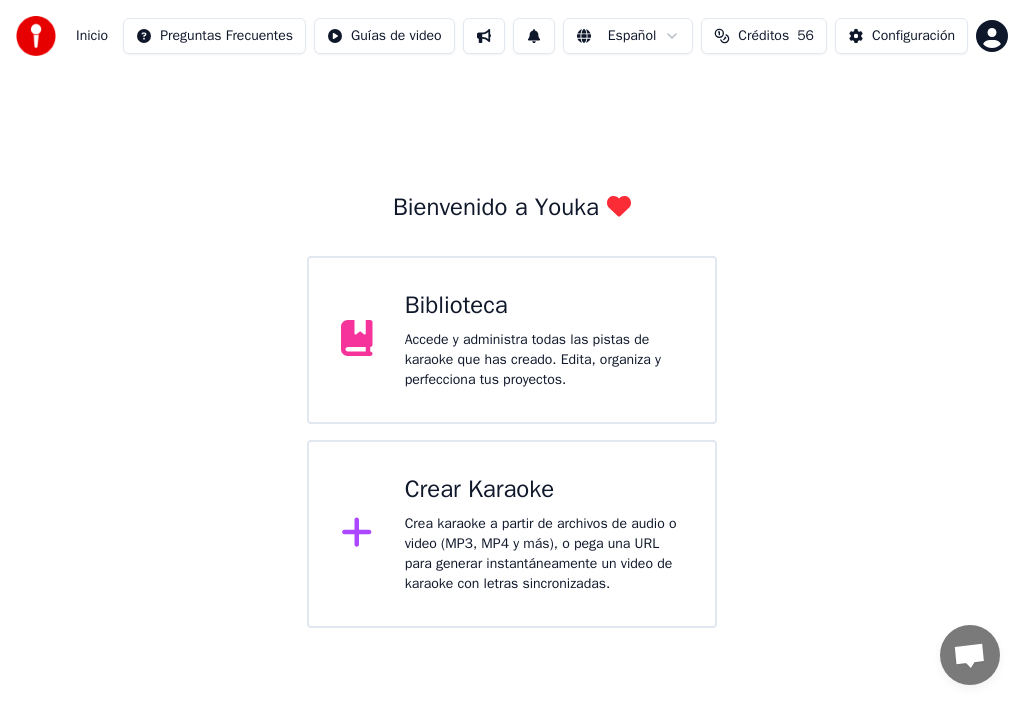 click on "Biblioteca Accede y administra todas las pistas de karaoke que has creado. Edita, organiza y perfecciona tus proyectos." at bounding box center [544, 340] 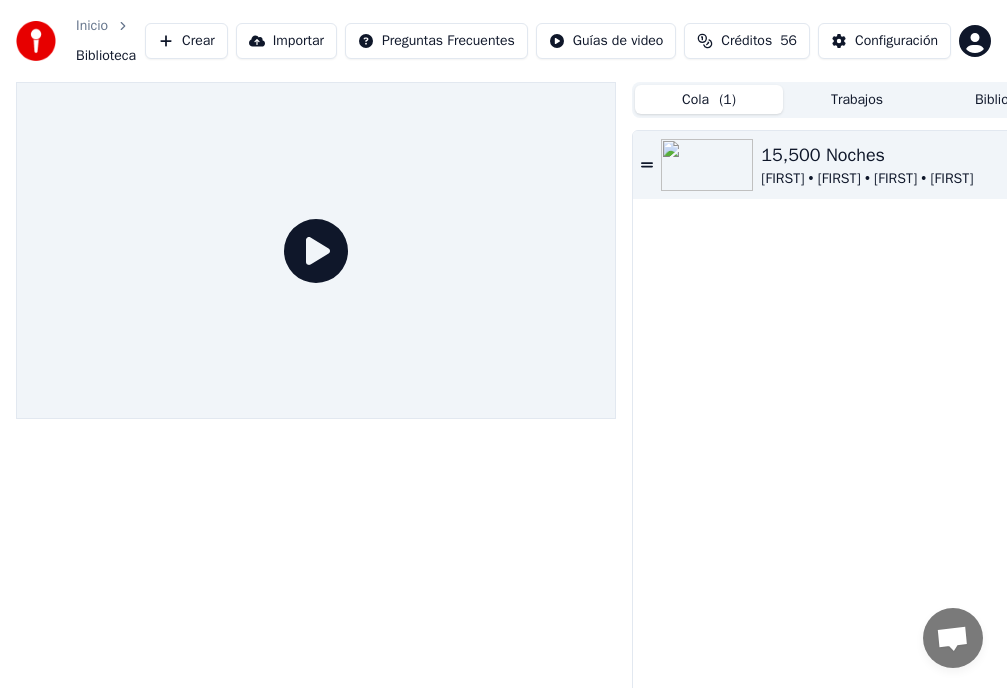 click on "Configuración" at bounding box center [896, 41] 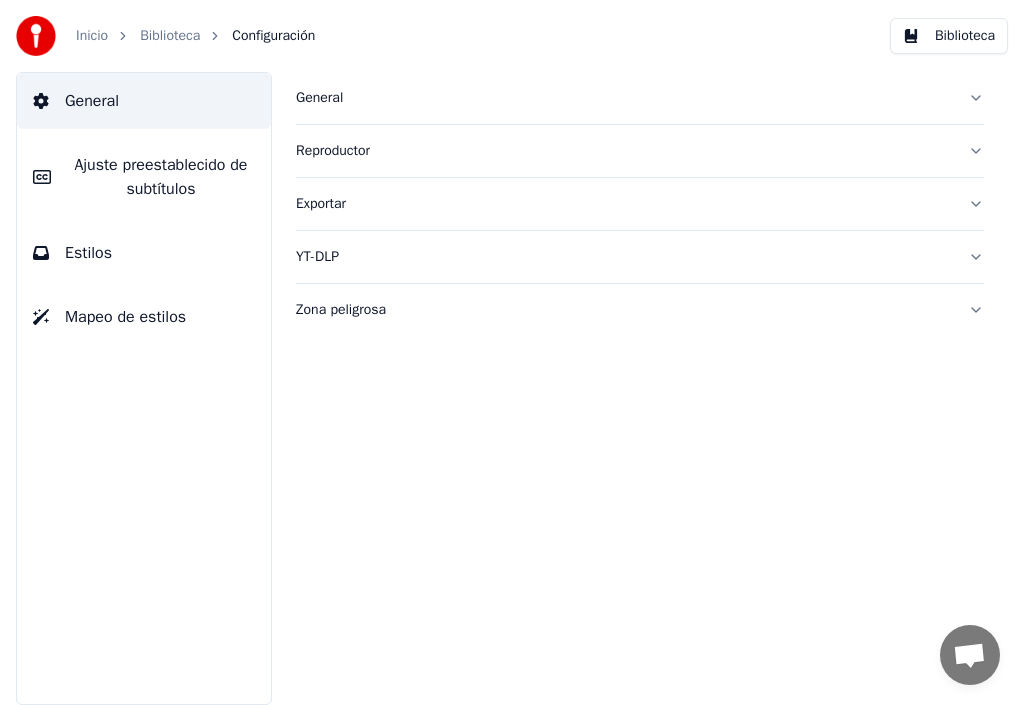 click on "General" at bounding box center [624, 98] 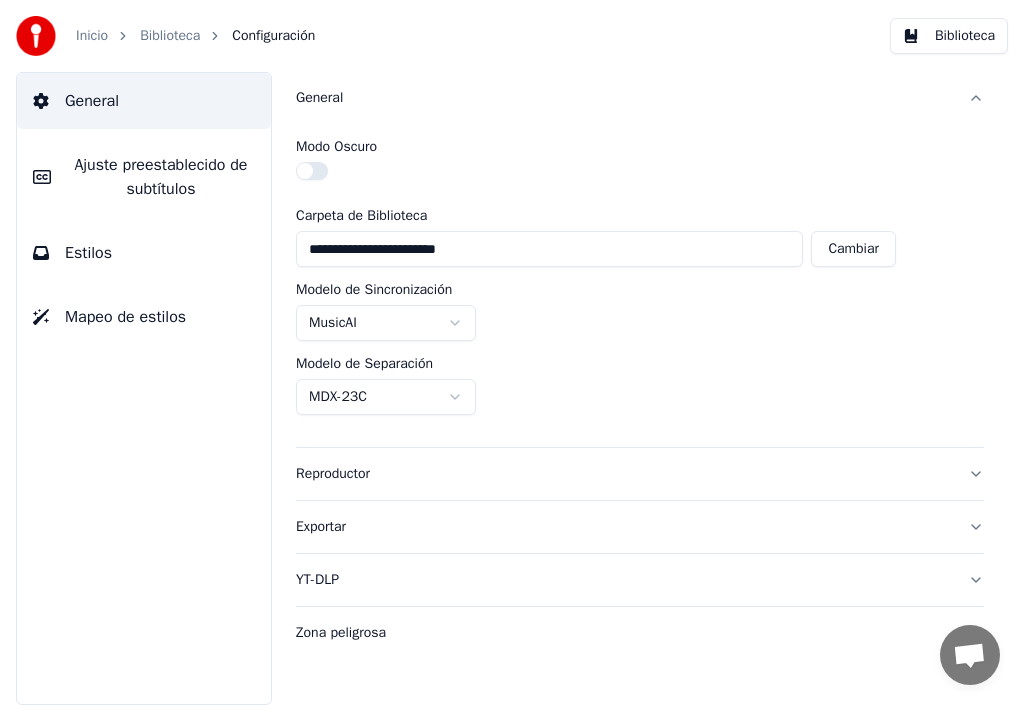 drag, startPoint x: 315, startPoint y: 170, endPoint x: 401, endPoint y: 185, distance: 87.29834 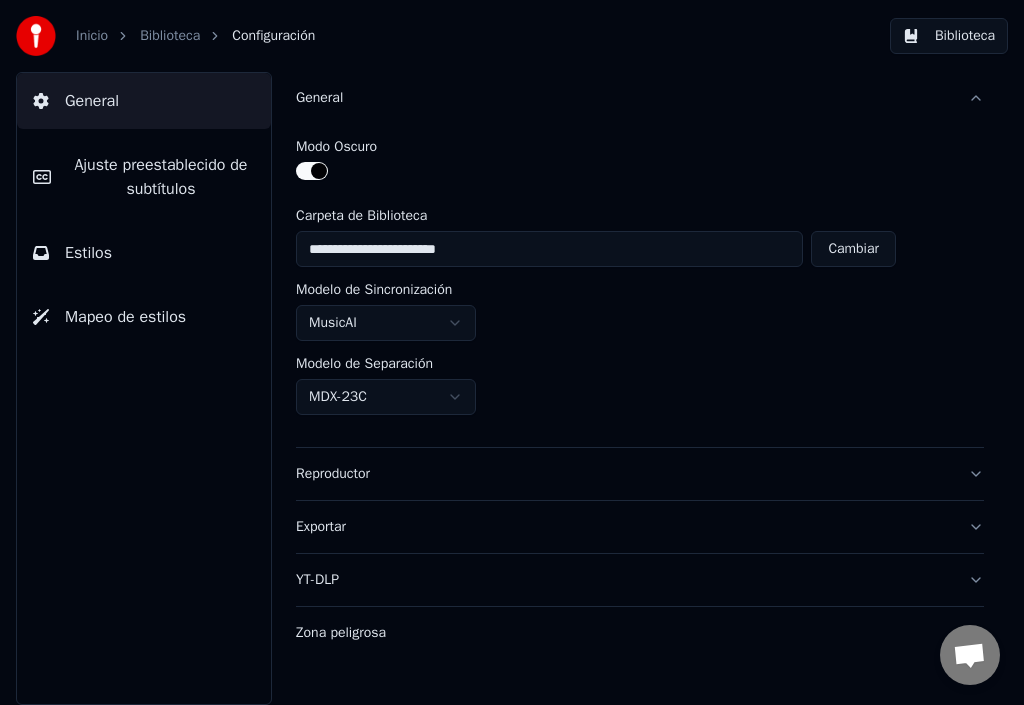click at bounding box center (312, 171) 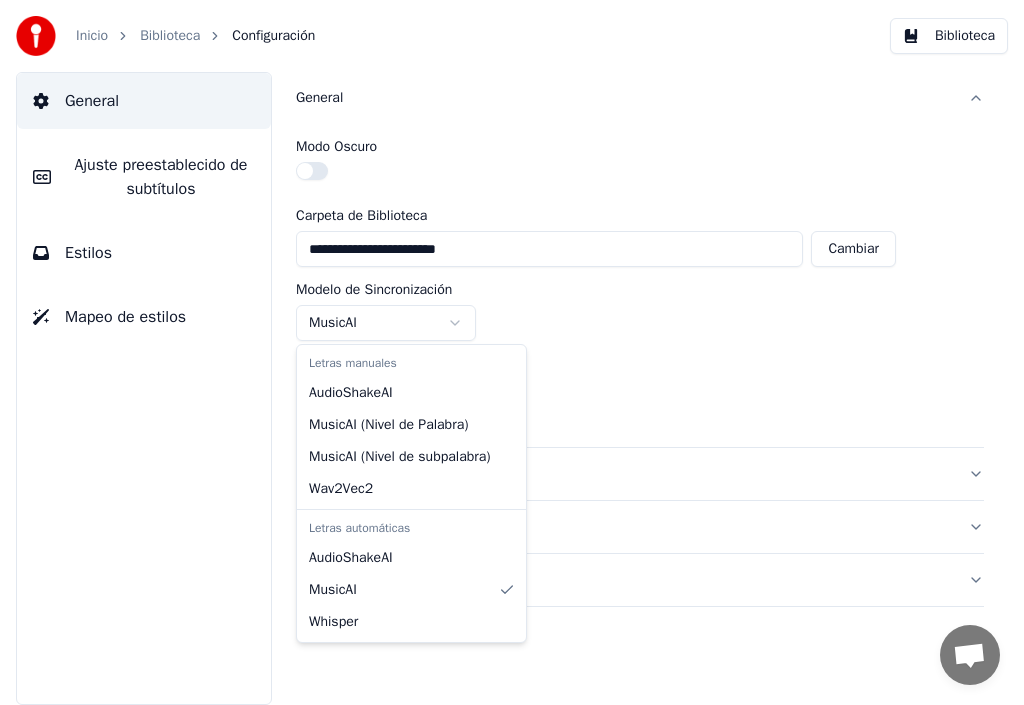 click on "**********" at bounding box center (512, 352) 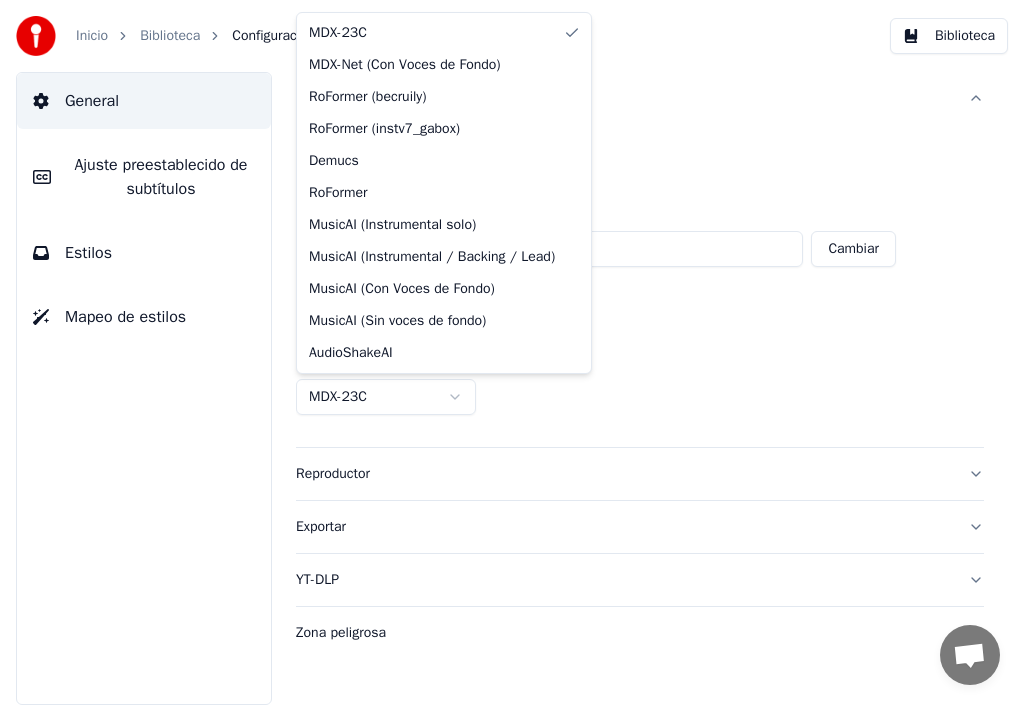 click on "**********" at bounding box center [512, 352] 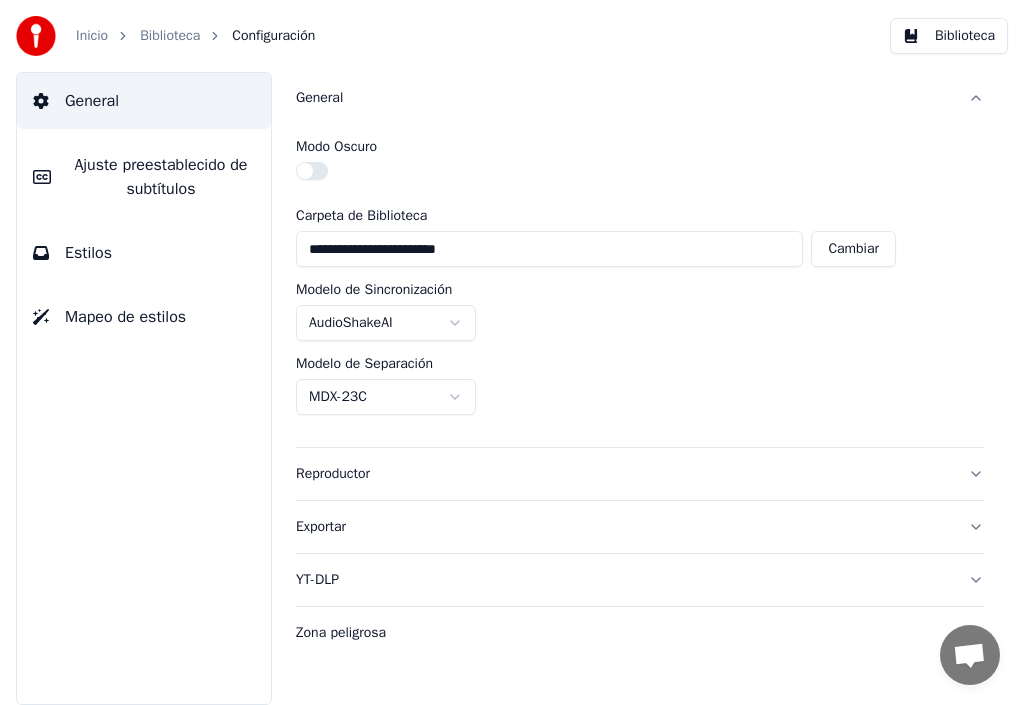 click on "**********" at bounding box center (512, 352) 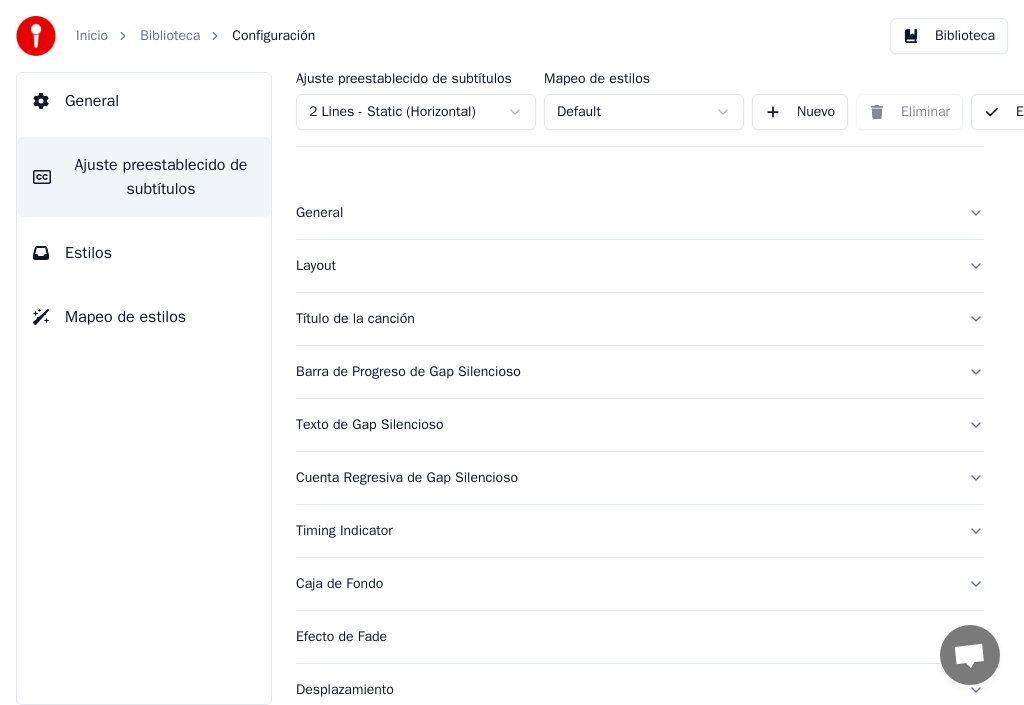 click on "General" at bounding box center [624, 213] 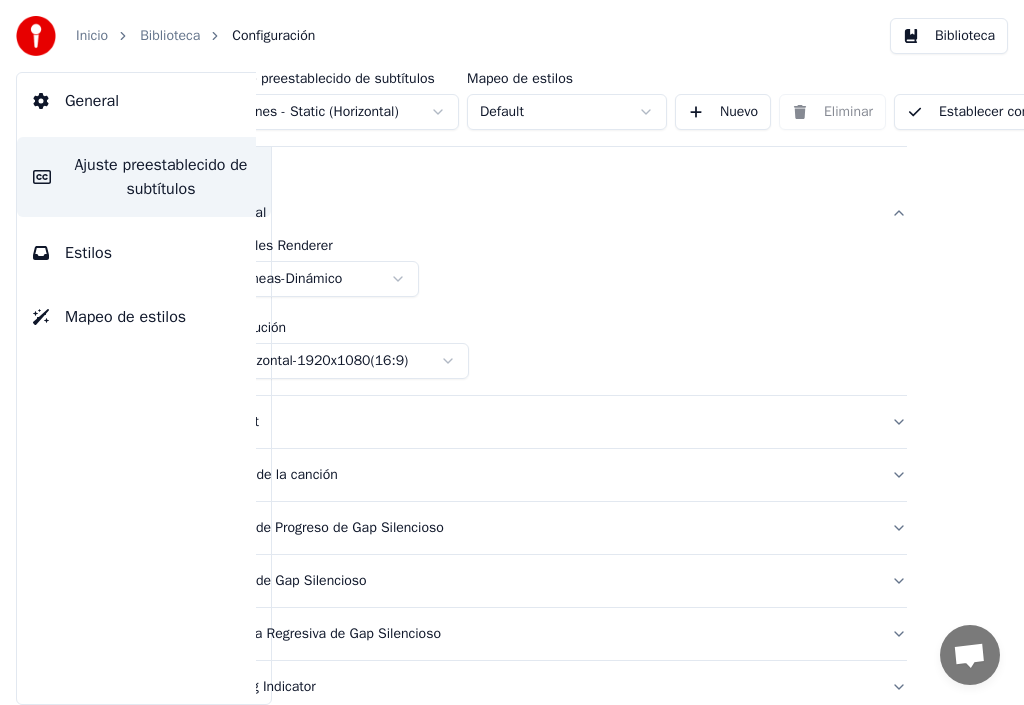 scroll, scrollTop: 0, scrollLeft: 0, axis: both 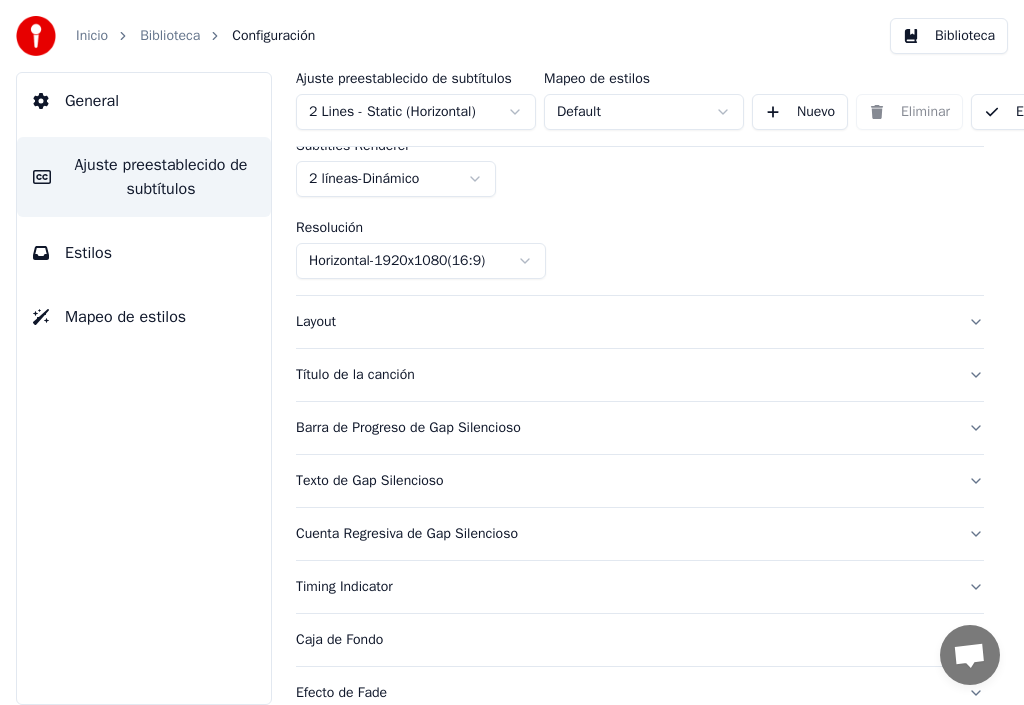 click on "Layout" at bounding box center [624, 322] 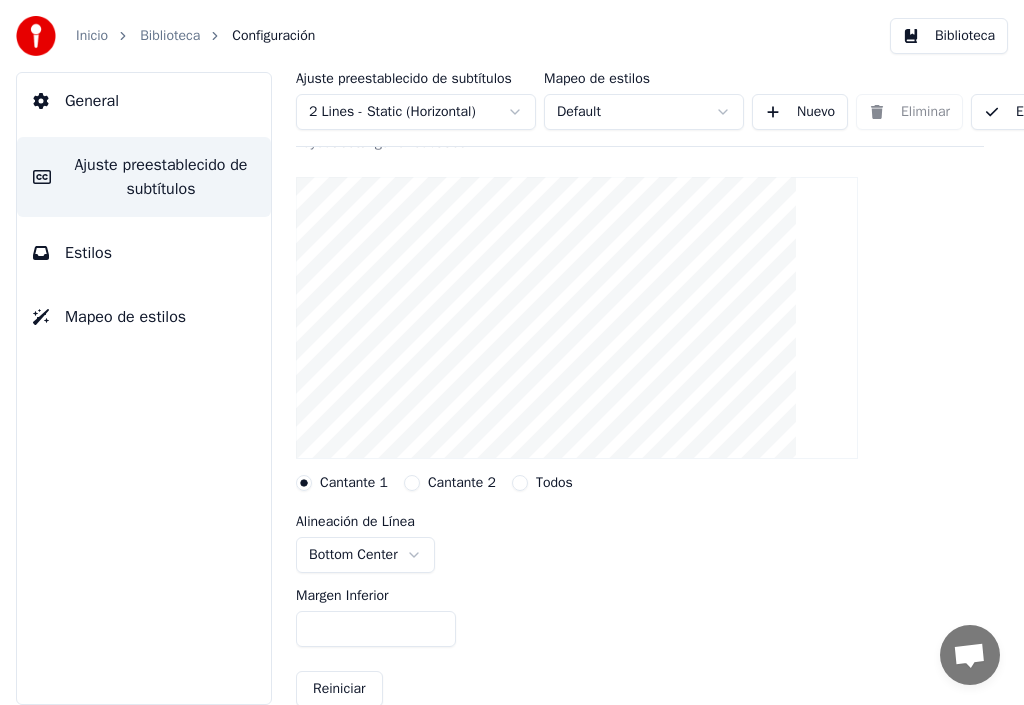 scroll, scrollTop: 200, scrollLeft: 0, axis: vertical 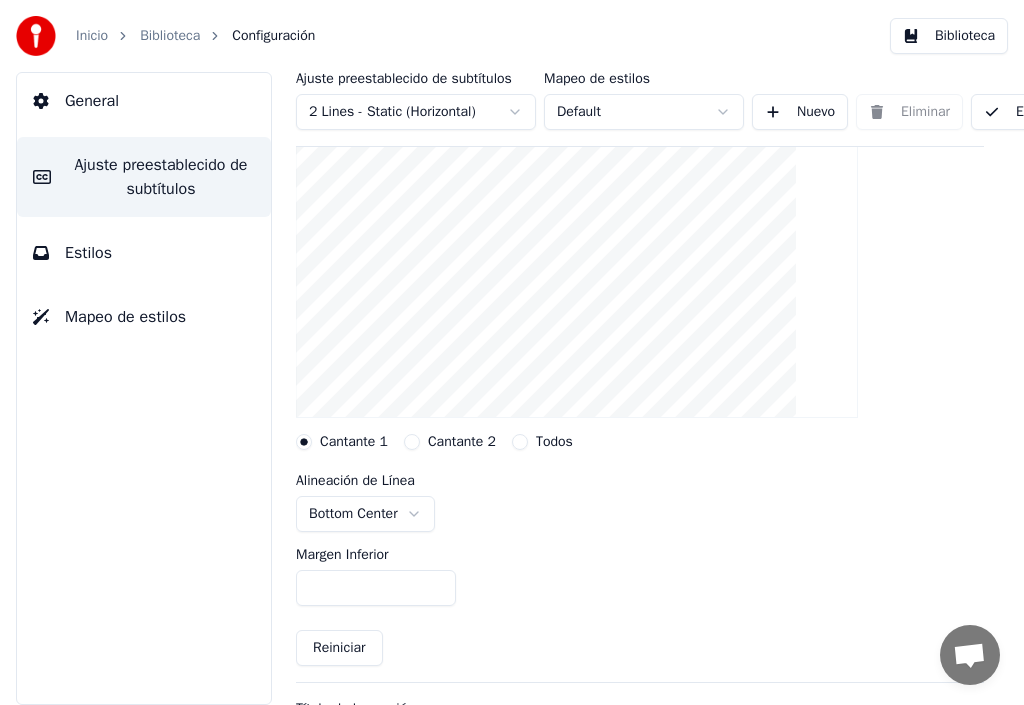 click on "***" at bounding box center [376, 588] 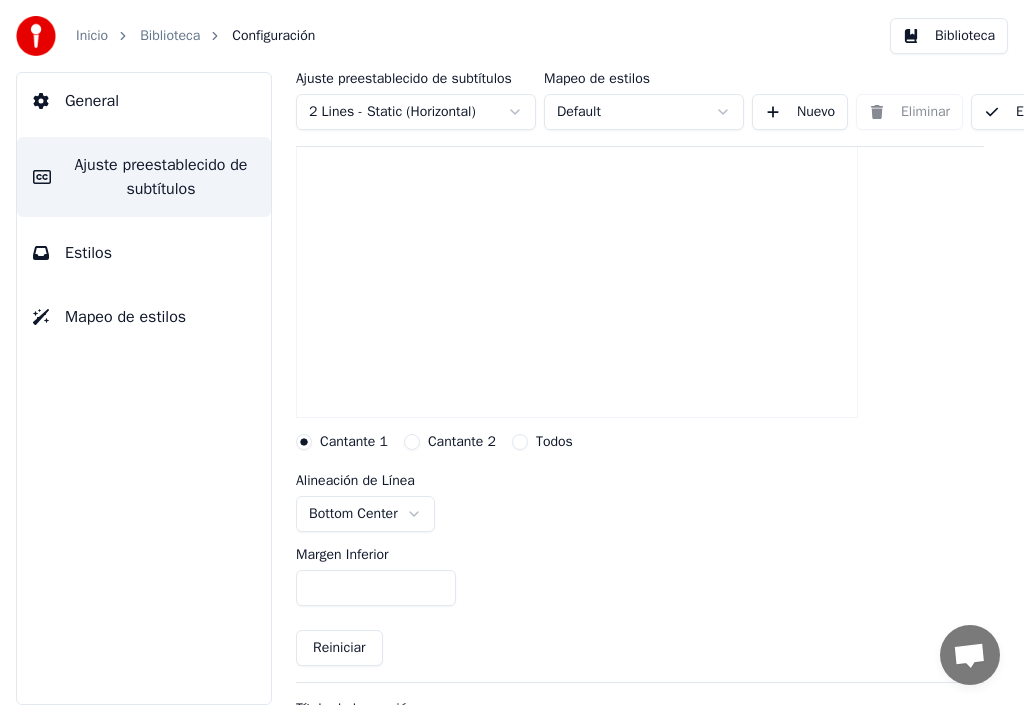 click on "***" at bounding box center (376, 588) 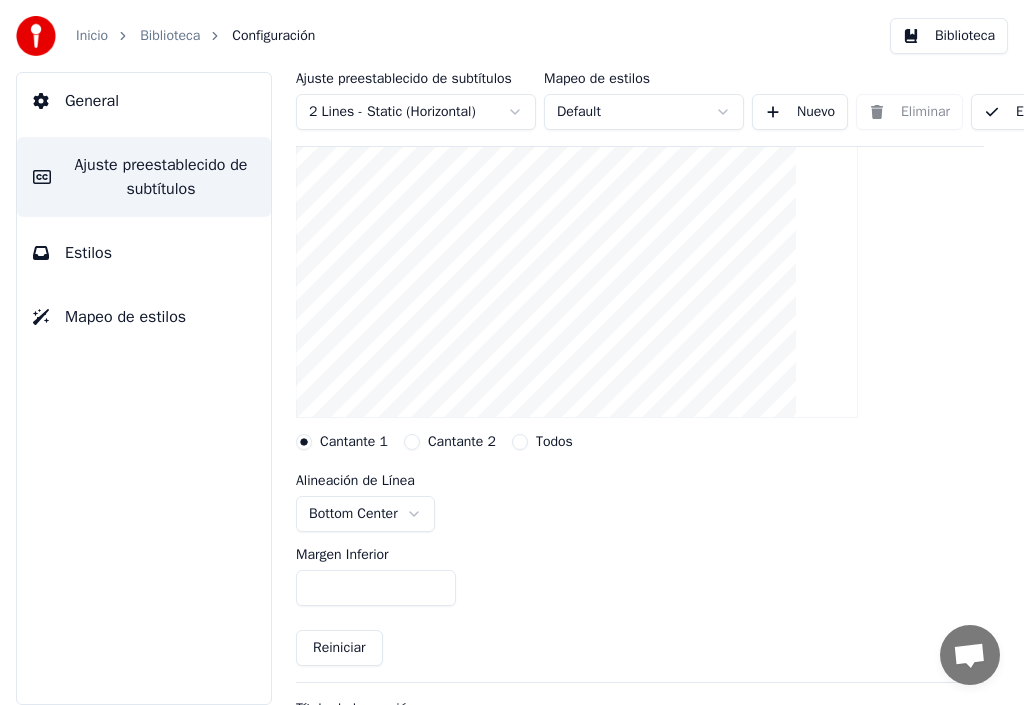 click on "***" at bounding box center [376, 588] 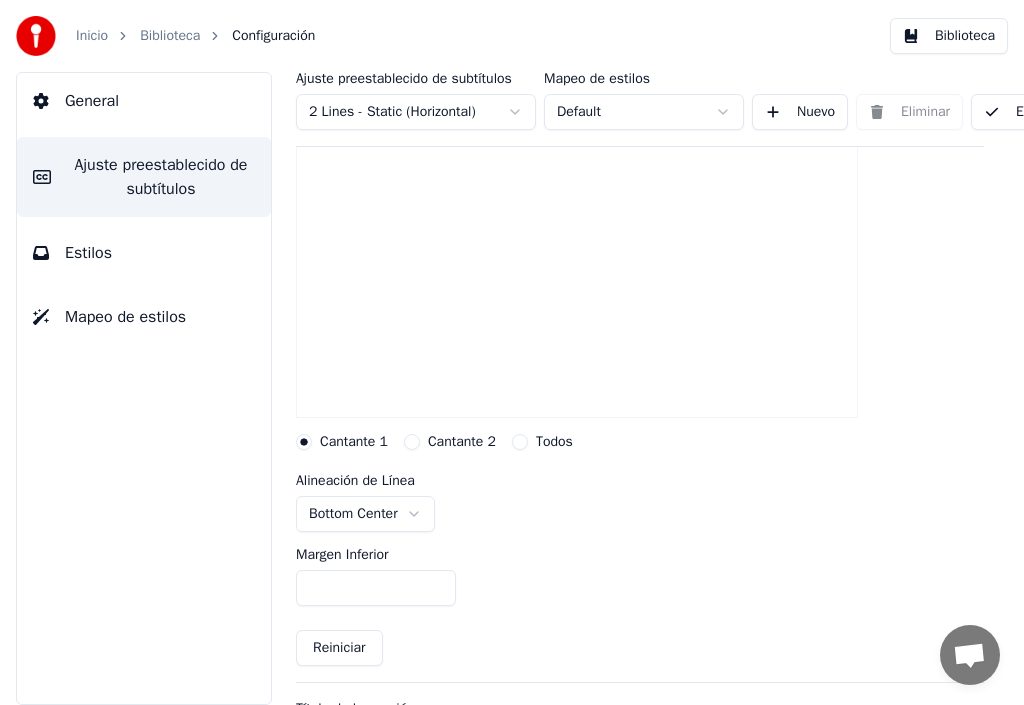 click on "***" at bounding box center (376, 588) 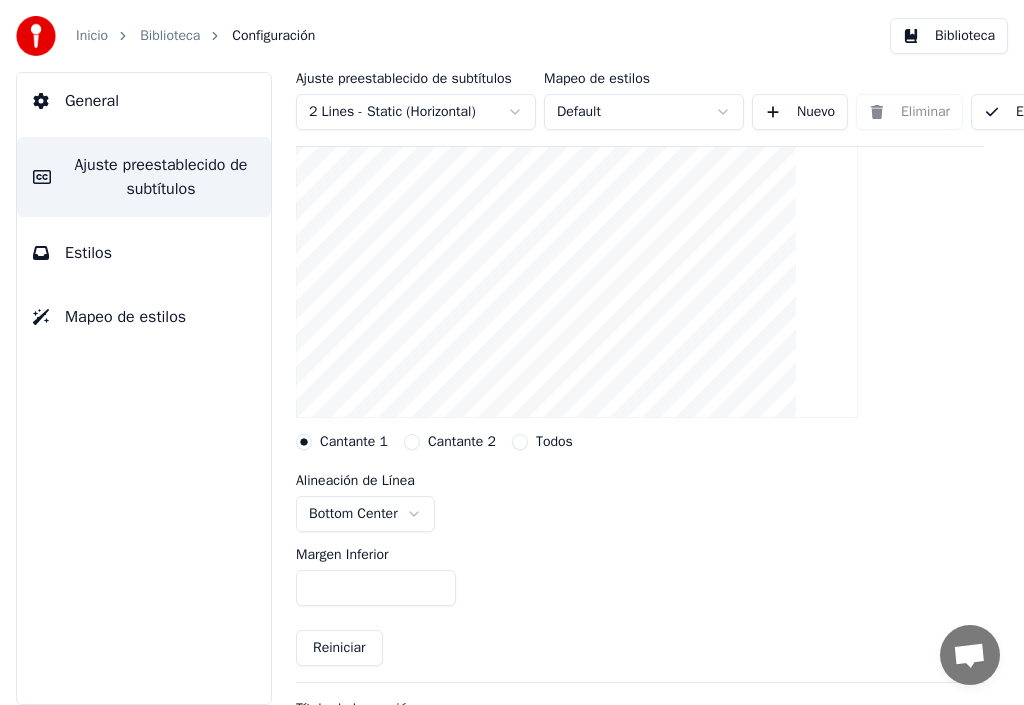 click on "***" at bounding box center (376, 588) 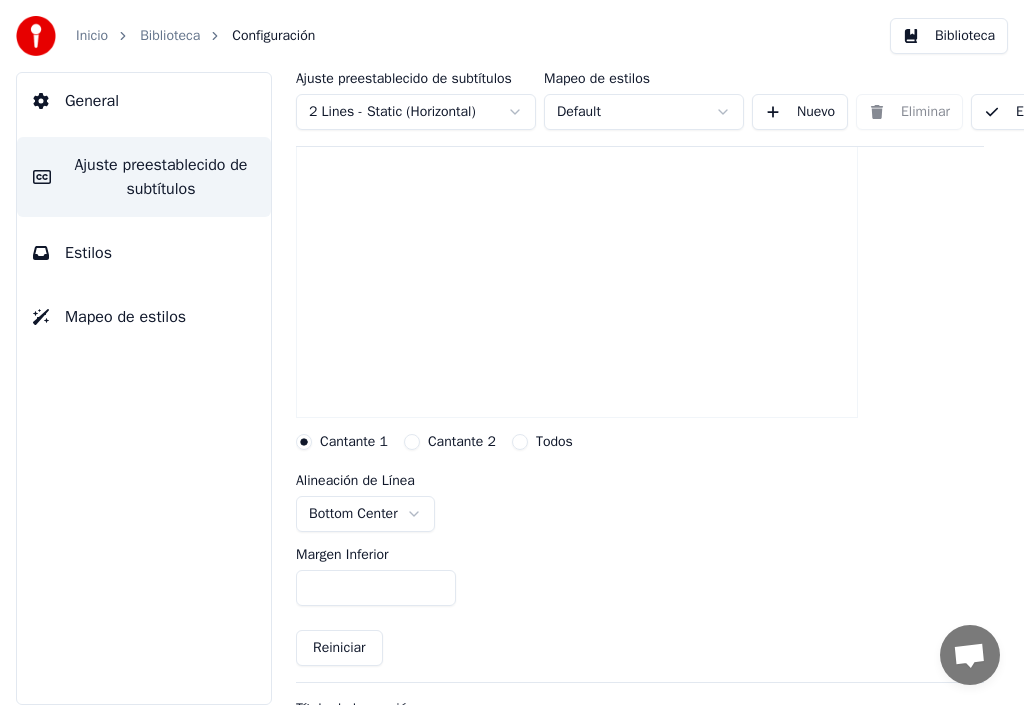 click on "***" at bounding box center [376, 588] 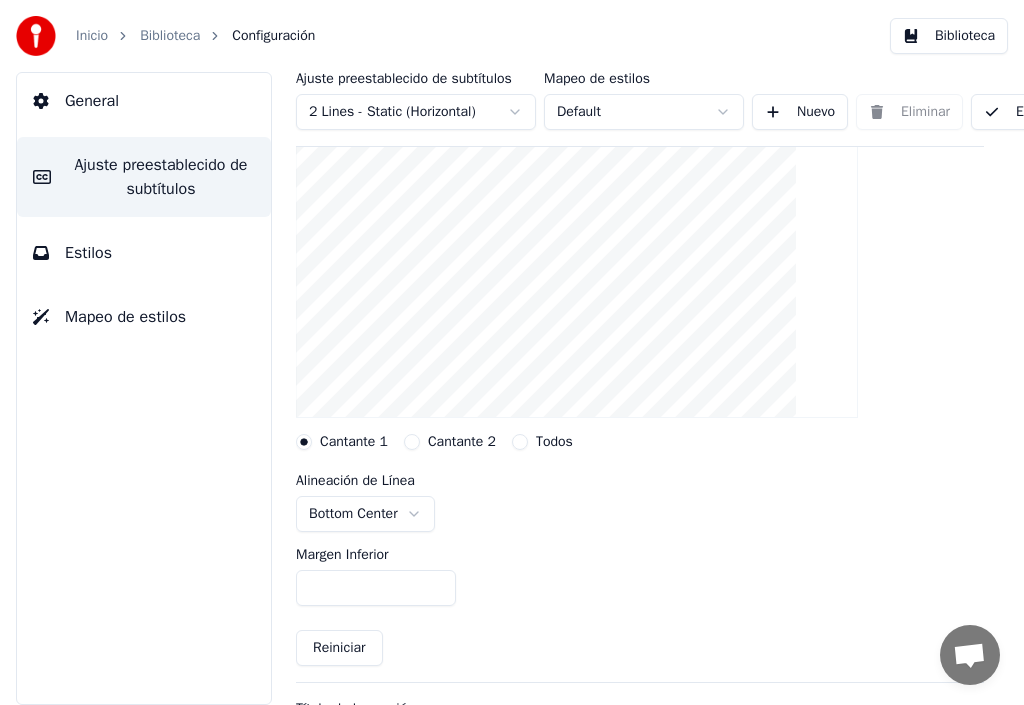 click on "***" at bounding box center (376, 588) 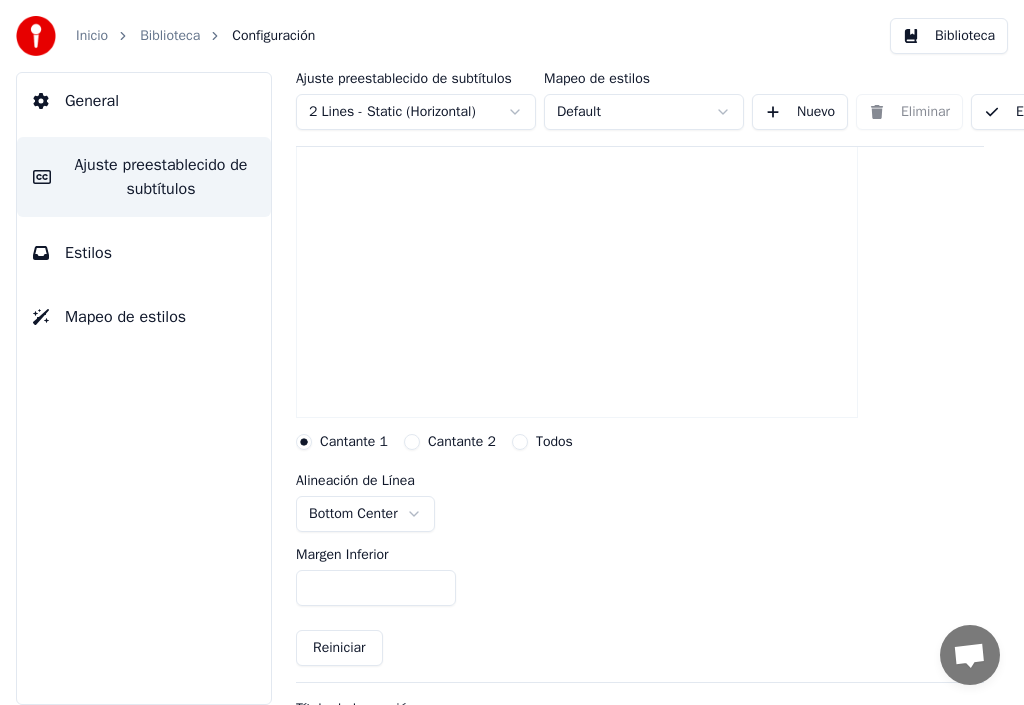 click on "***" at bounding box center [376, 588] 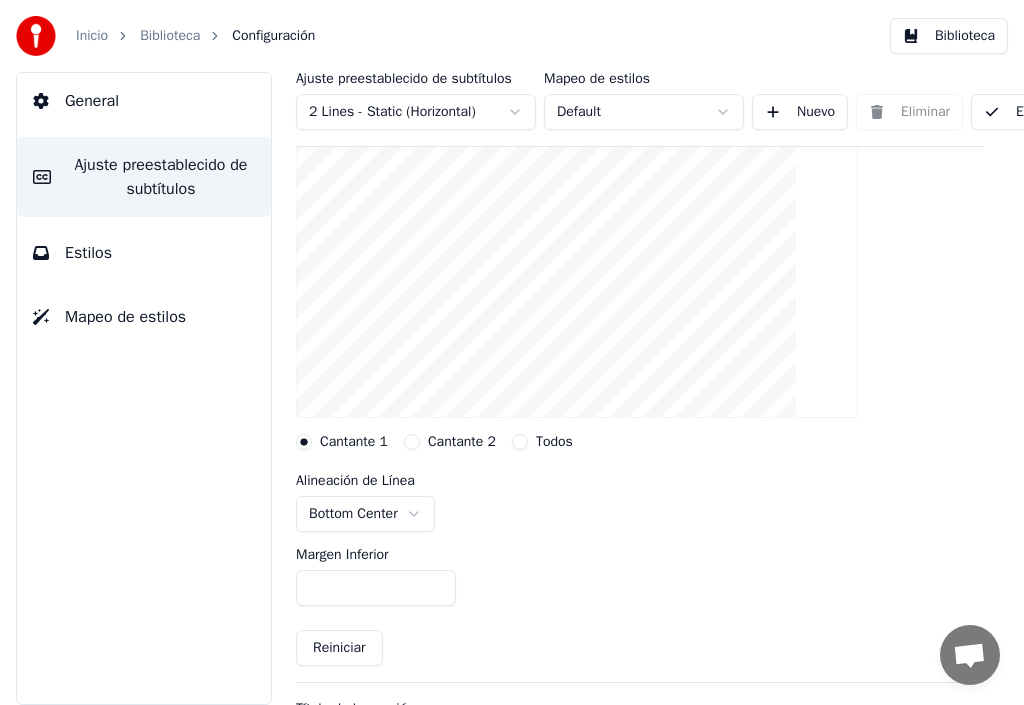 click on "***" at bounding box center (376, 588) 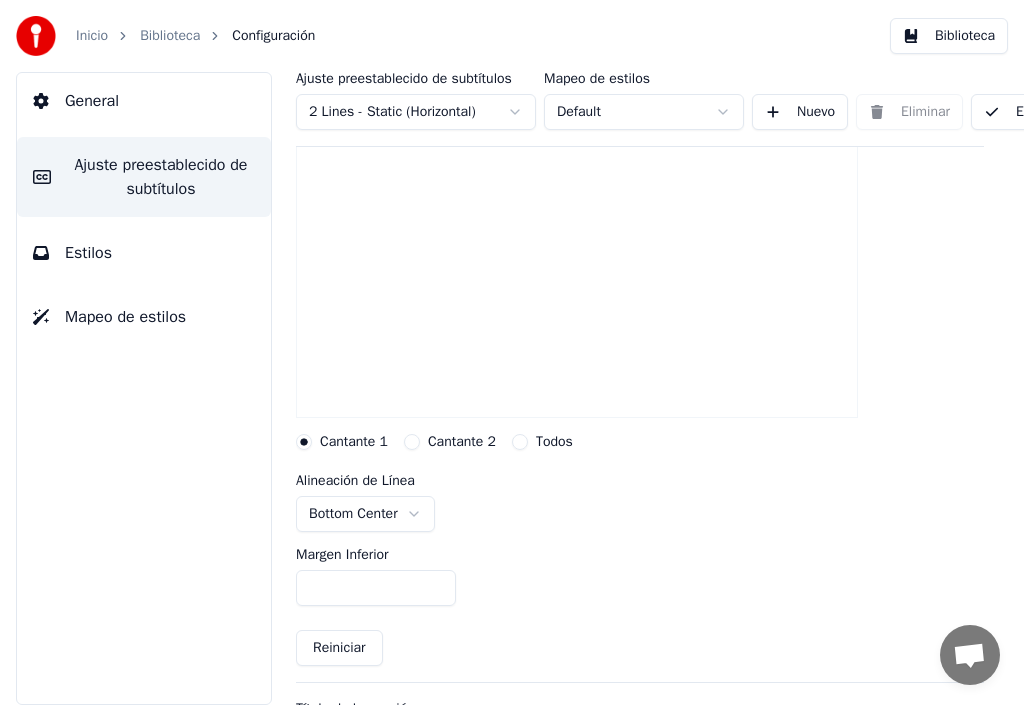 click on "***" at bounding box center (376, 588) 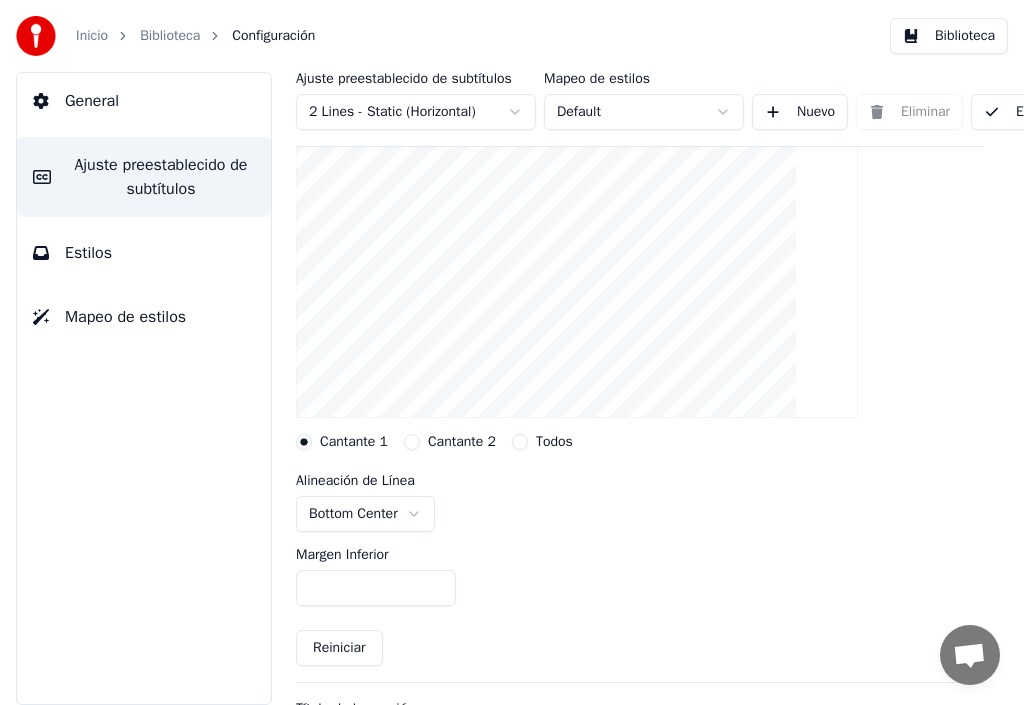 click on "***" at bounding box center [376, 588] 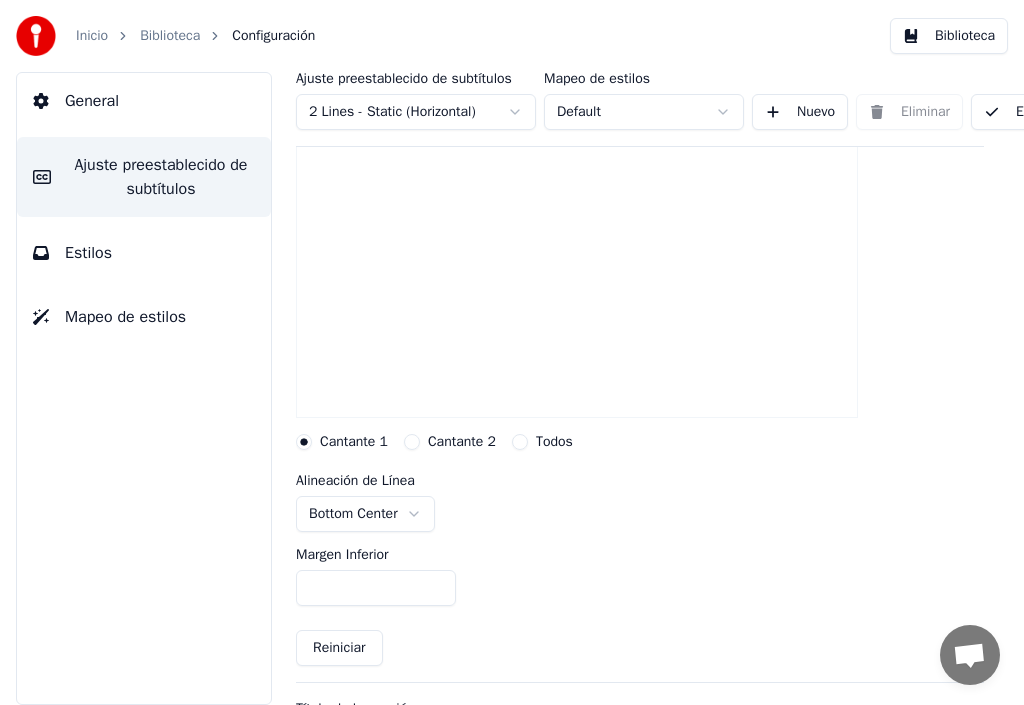 click on "***" at bounding box center (376, 588) 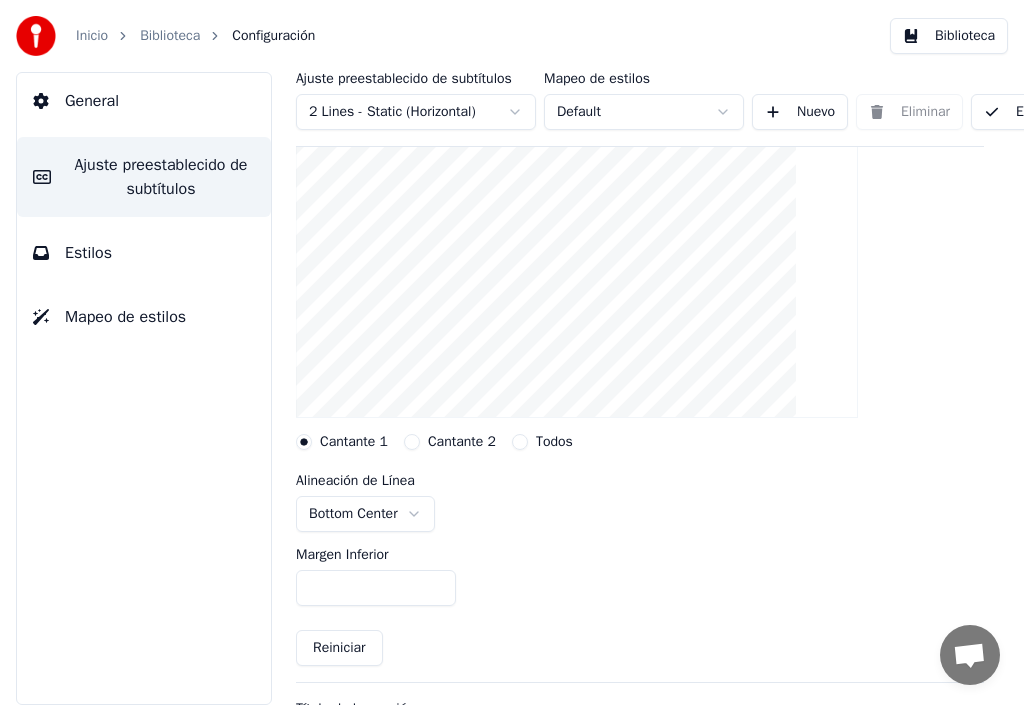 click on "***" at bounding box center [376, 588] 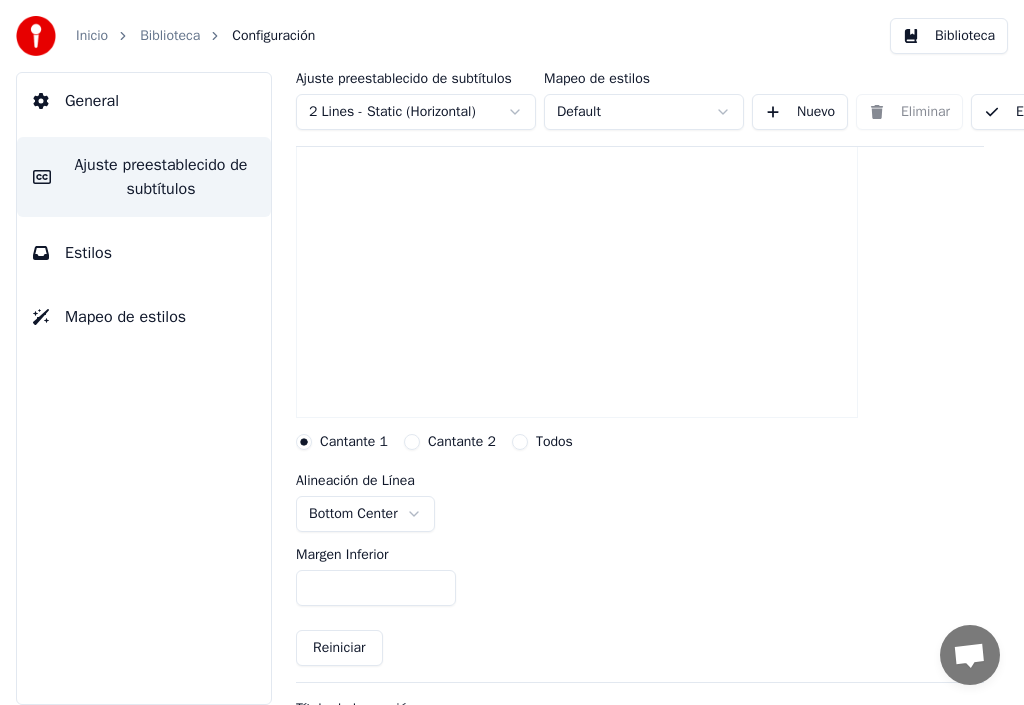 click on "**" at bounding box center [376, 588] 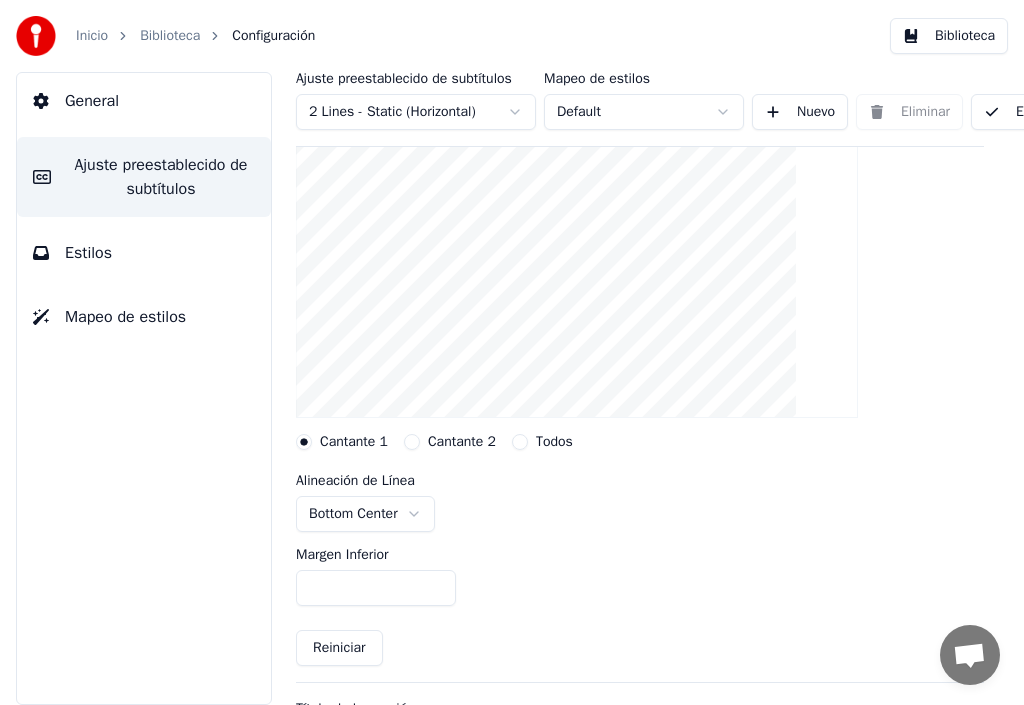 click on "**" at bounding box center [376, 588] 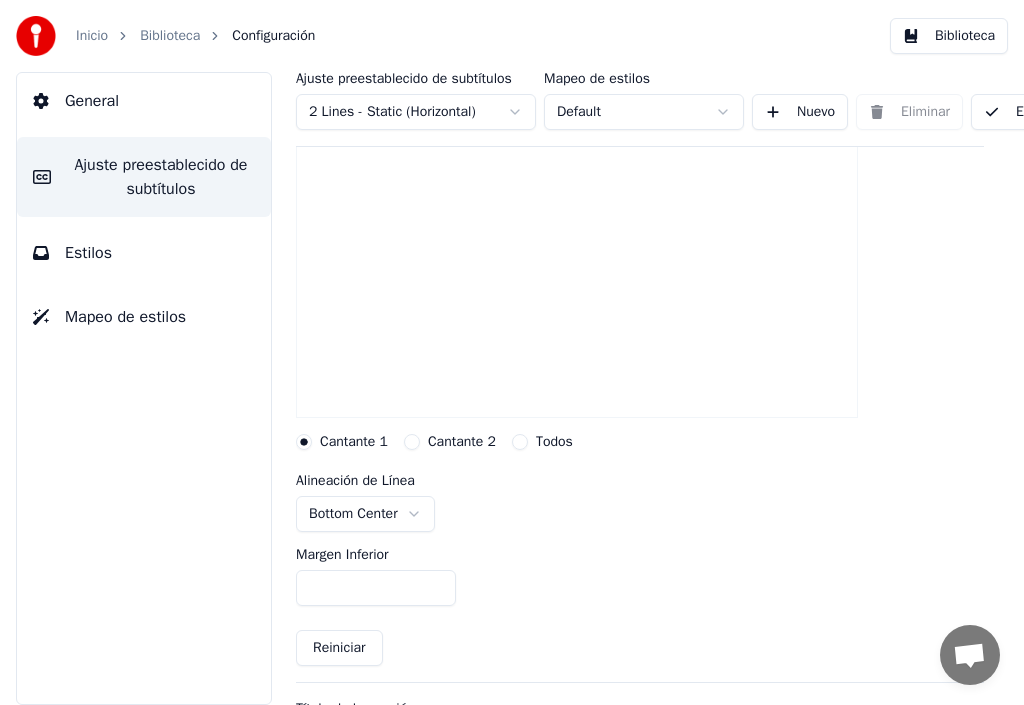 click on "**" at bounding box center [376, 588] 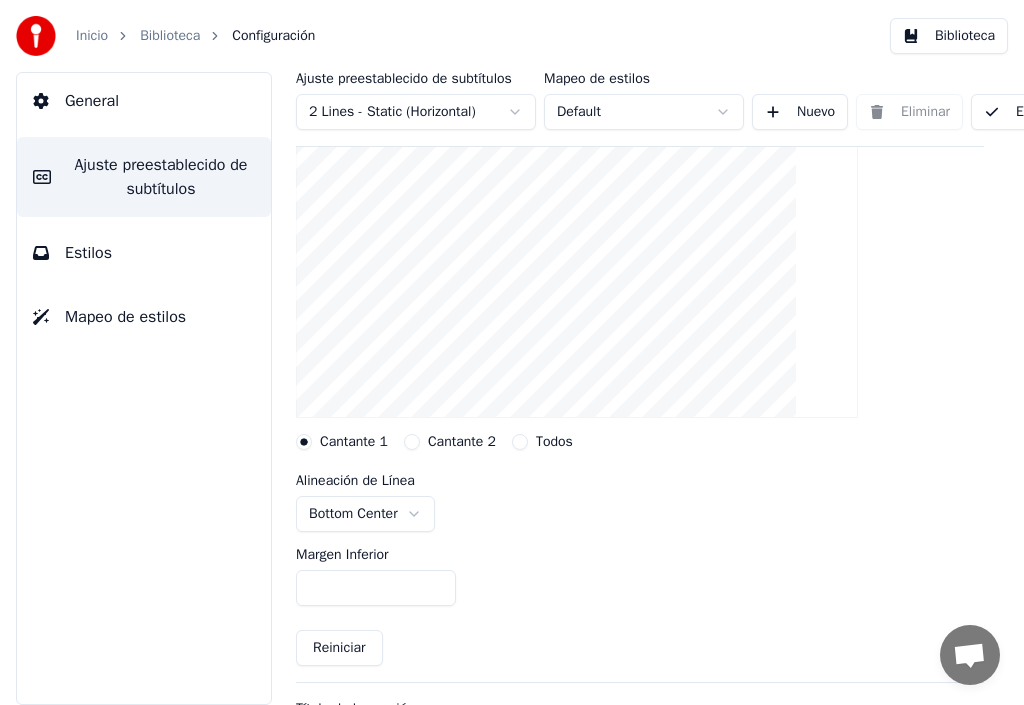 click on "**" at bounding box center (376, 588) 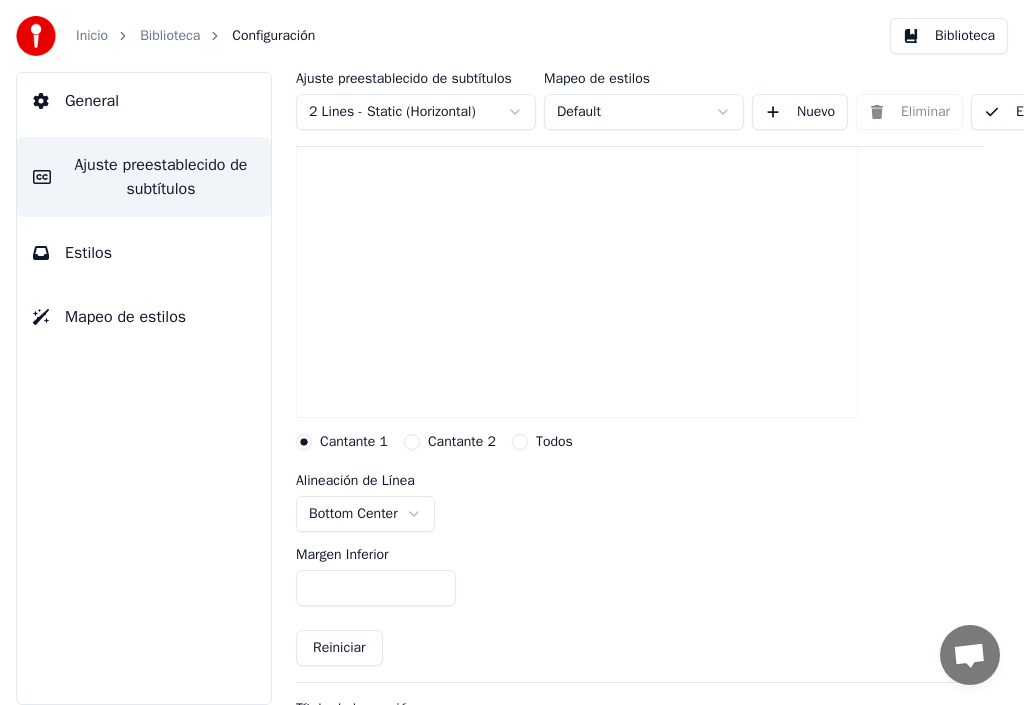click on "**" at bounding box center [376, 588] 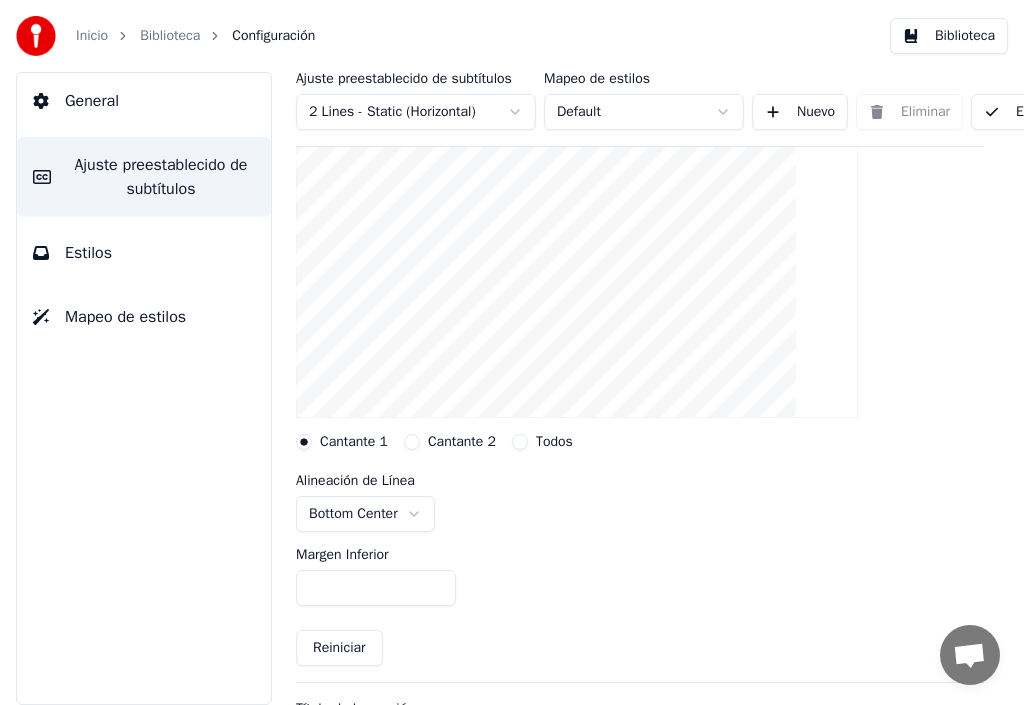 click on "**" at bounding box center [376, 588] 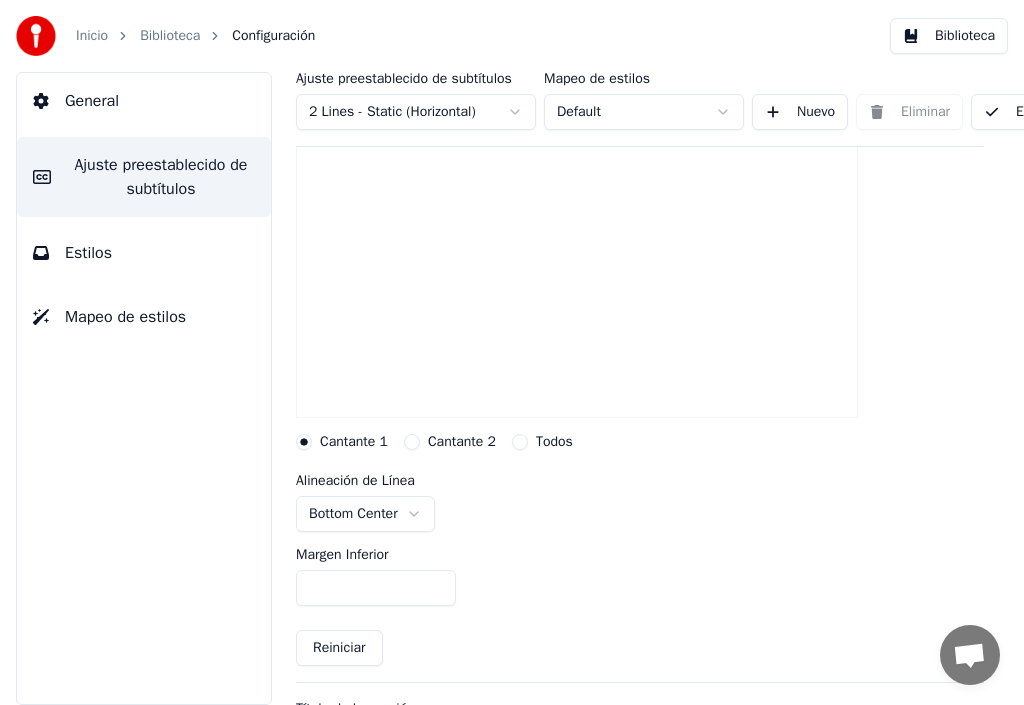 click on "**" at bounding box center [376, 588] 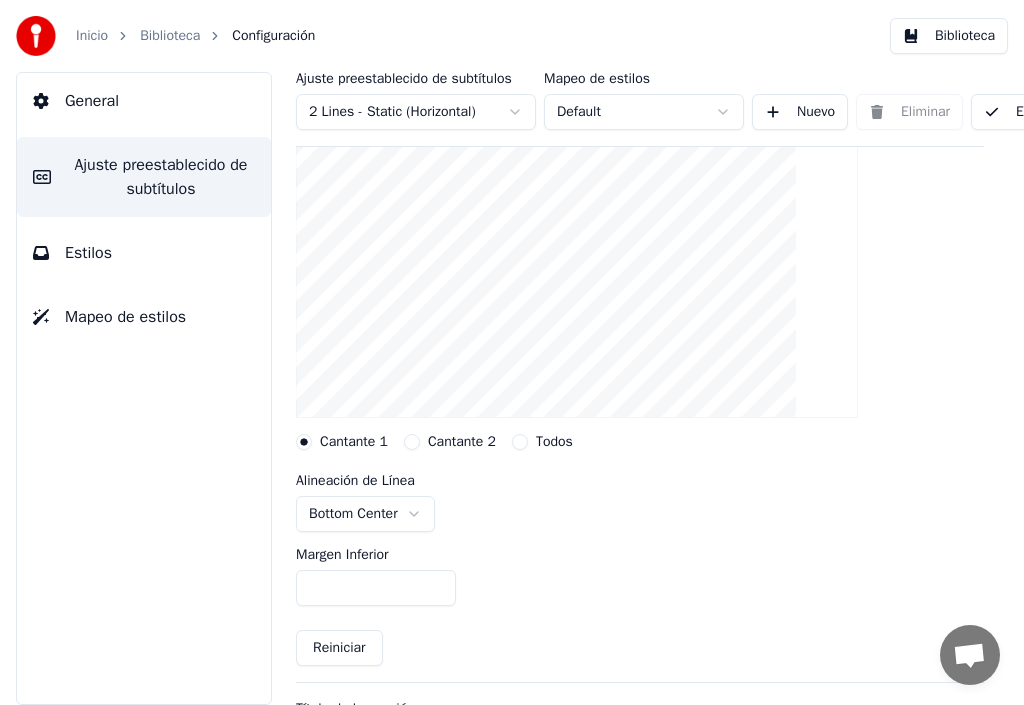 click on "**" at bounding box center (376, 588) 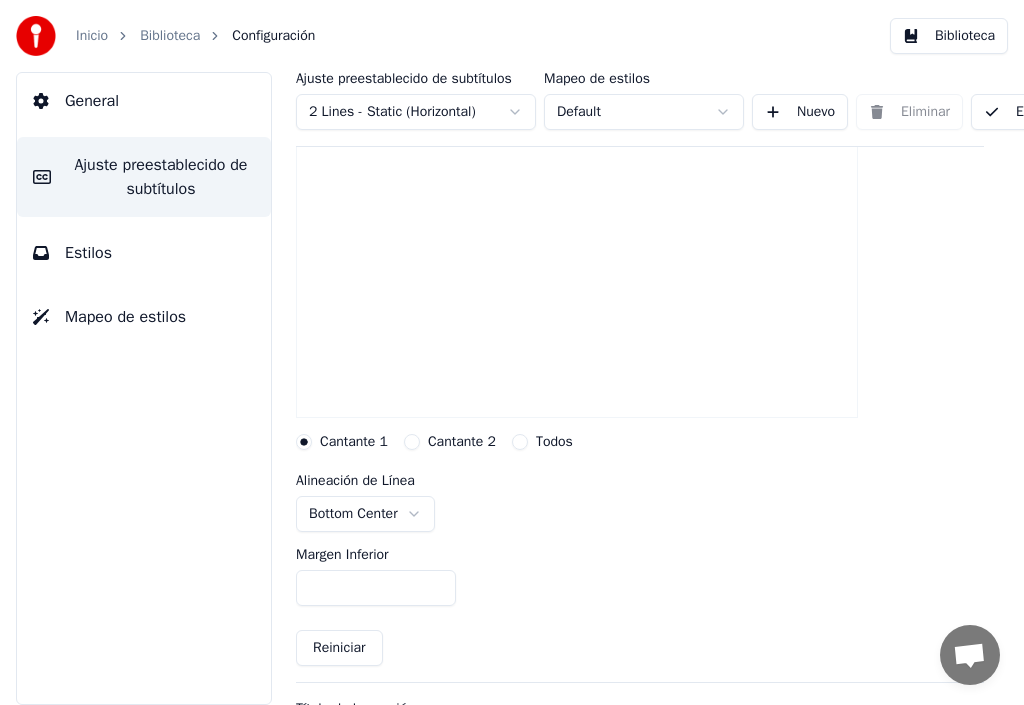 click on "**" at bounding box center [376, 588] 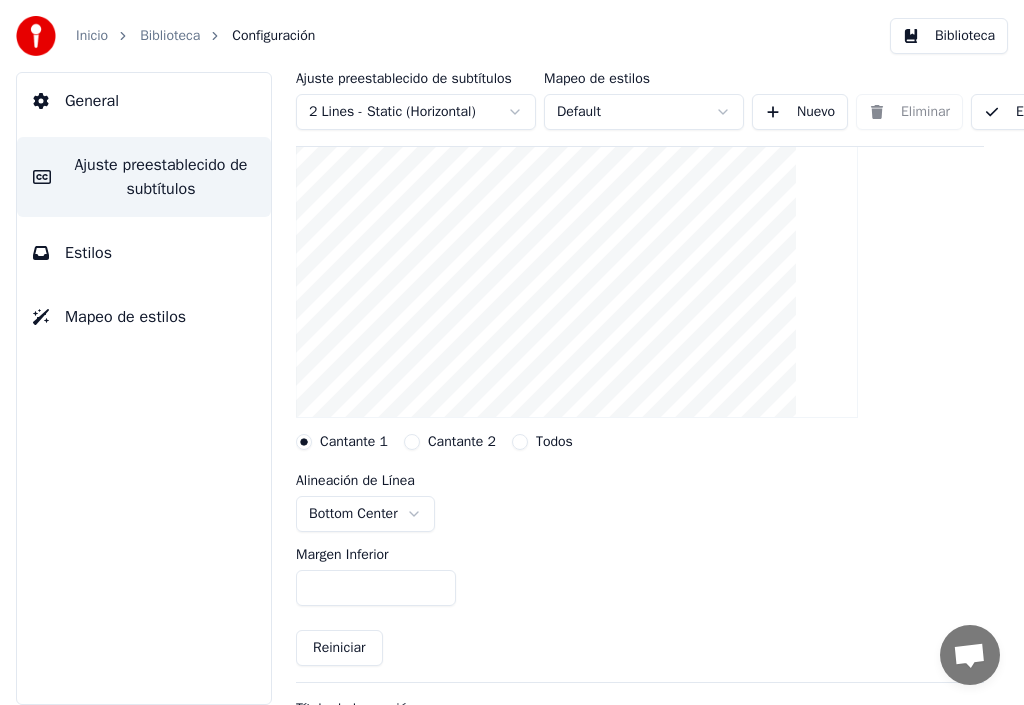 click on "**" at bounding box center (376, 588) 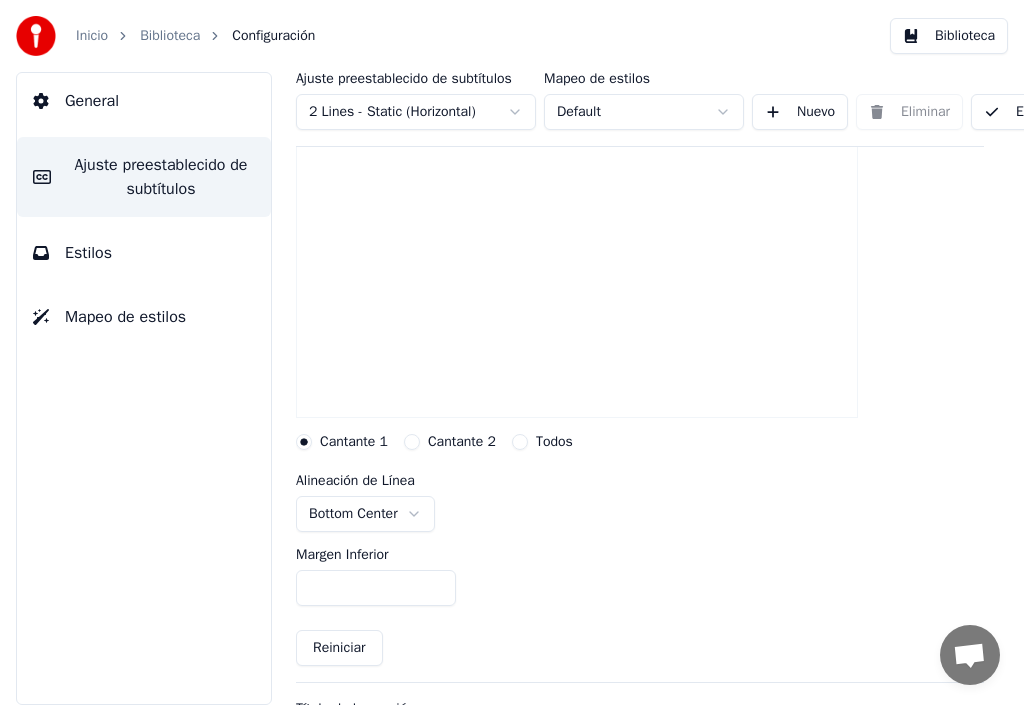 type on "**" 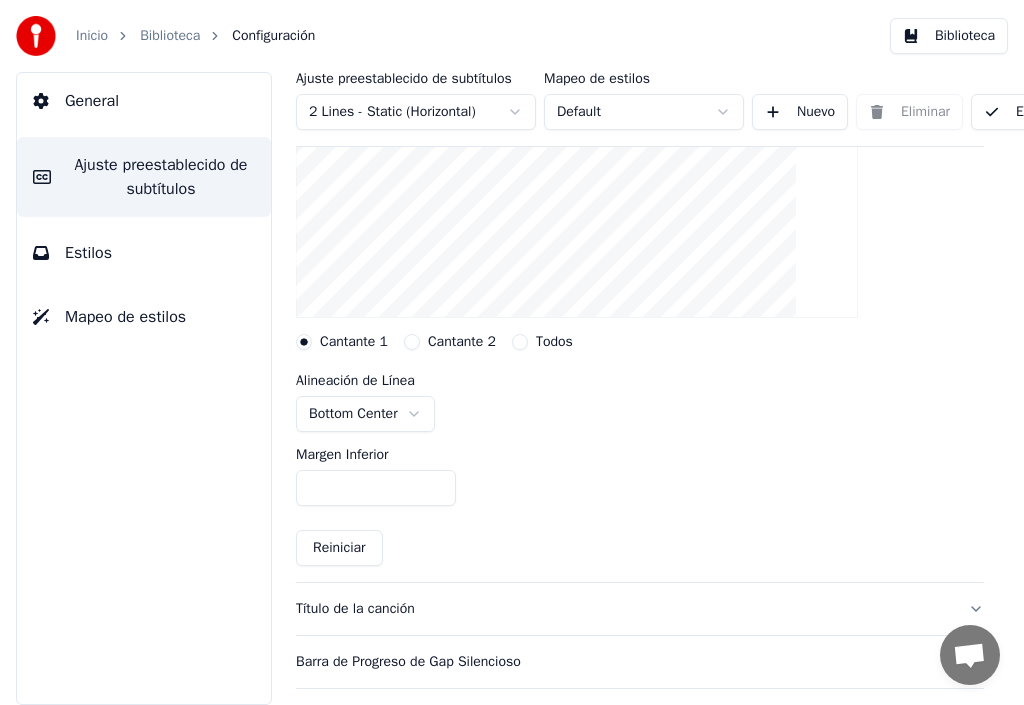 scroll, scrollTop: 400, scrollLeft: 0, axis: vertical 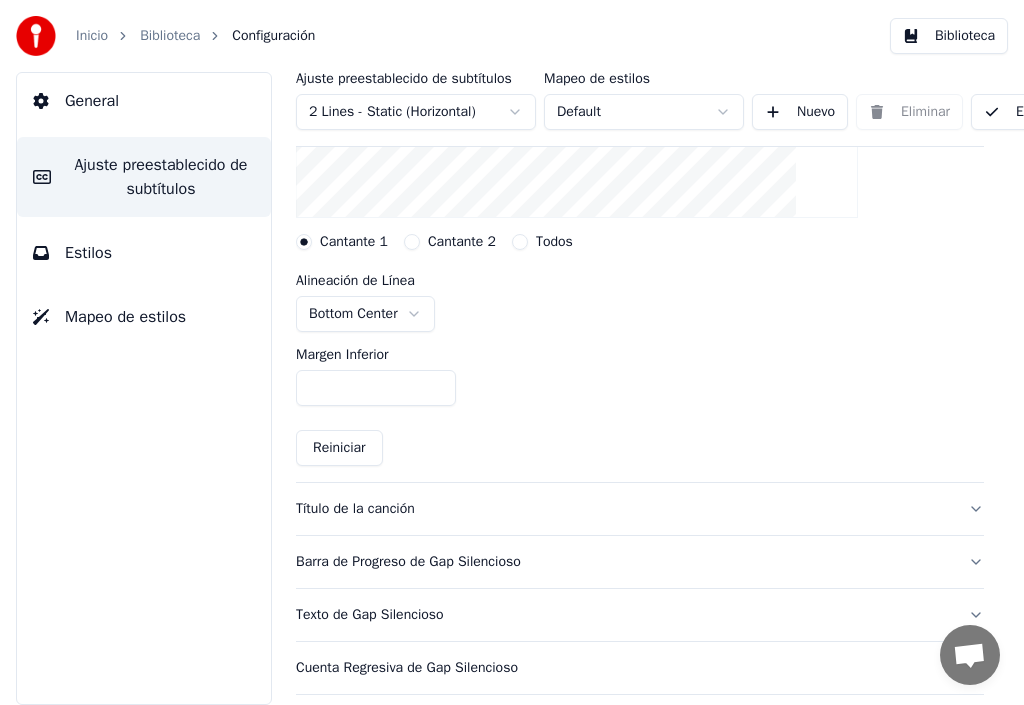 click on "Título de la canción" at bounding box center (624, 509) 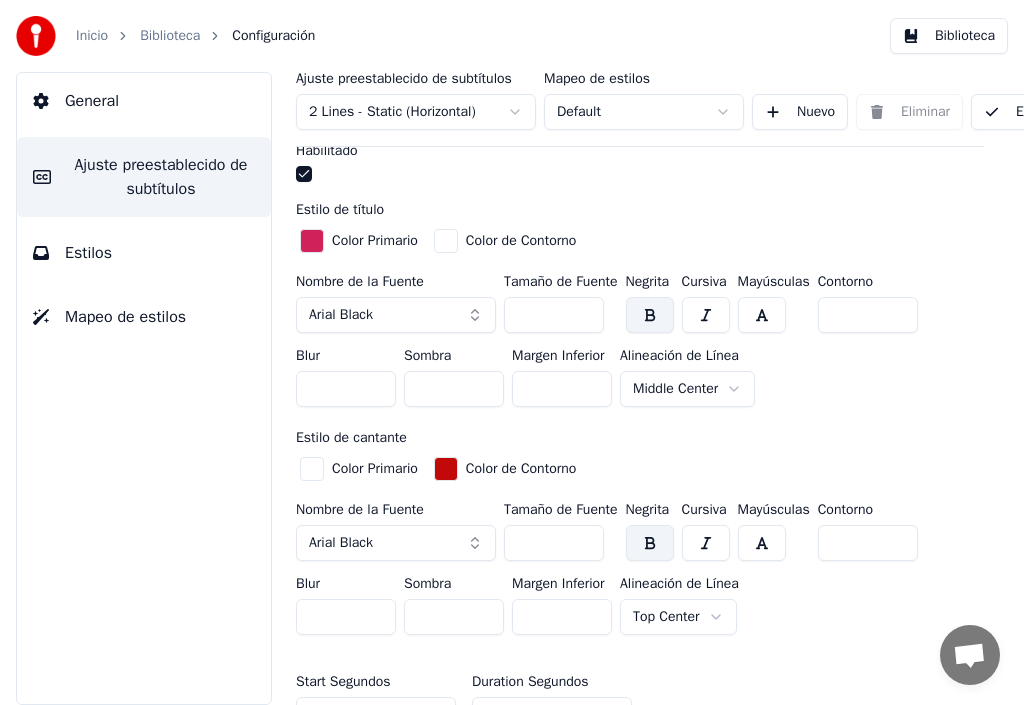 scroll, scrollTop: 600, scrollLeft: 0, axis: vertical 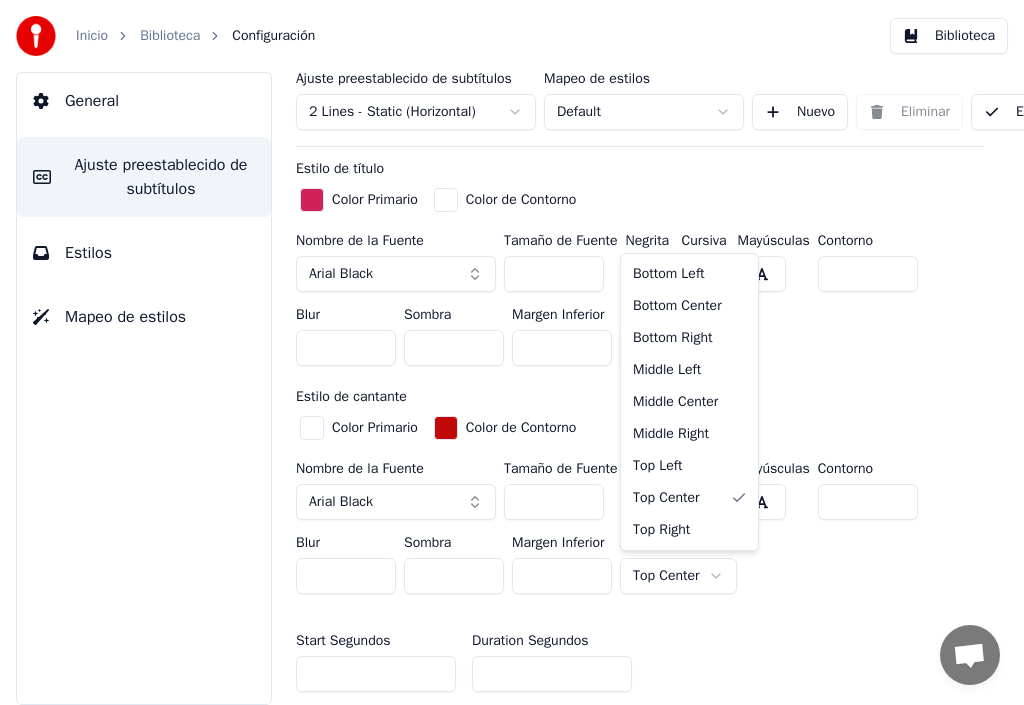 click on "Inicio Biblioteca Configuración Biblioteca General Ajuste preestablecido de subtítulos Estilos Mapeo de estilos Ajuste preestablecido de subtítulos 2 Lines - Static (Horizontal) Mapeo de estilos Default Nuevo Eliminar Establecer como Predeterminado General Layout Título de la canción Inserta el título de la canción en el principio del video Habilitado Estilo de título Color Primario Color de Contorno Nombre de la Fuente Arial Black Tamaño de Fuente *** Negrita Cursiva Mayúsculas Contorno * Blur * Sombra * Margen Inferior *** Alineación de Línea Middle Center Estilo de cantante Color Primario Color de Contorno Nombre de la Fuente Arial Black Tamaño de Fuente *** Negrita Cursiva Mayúsculas Contorno * Blur * Sombra * Margen Inferior *** Alineación de Línea Top Center Start Segundos * Duration Segundos * Fade In (Milisegundos) *** Fade Out (Milisegundos) *** Reiniciar Barra de Progreso de Gap Silencioso Texto de Gap Silencioso Cuenta Regresiva de Gap Silencioso Timing Indicator Caja de Fondo" at bounding box center (512, 352) 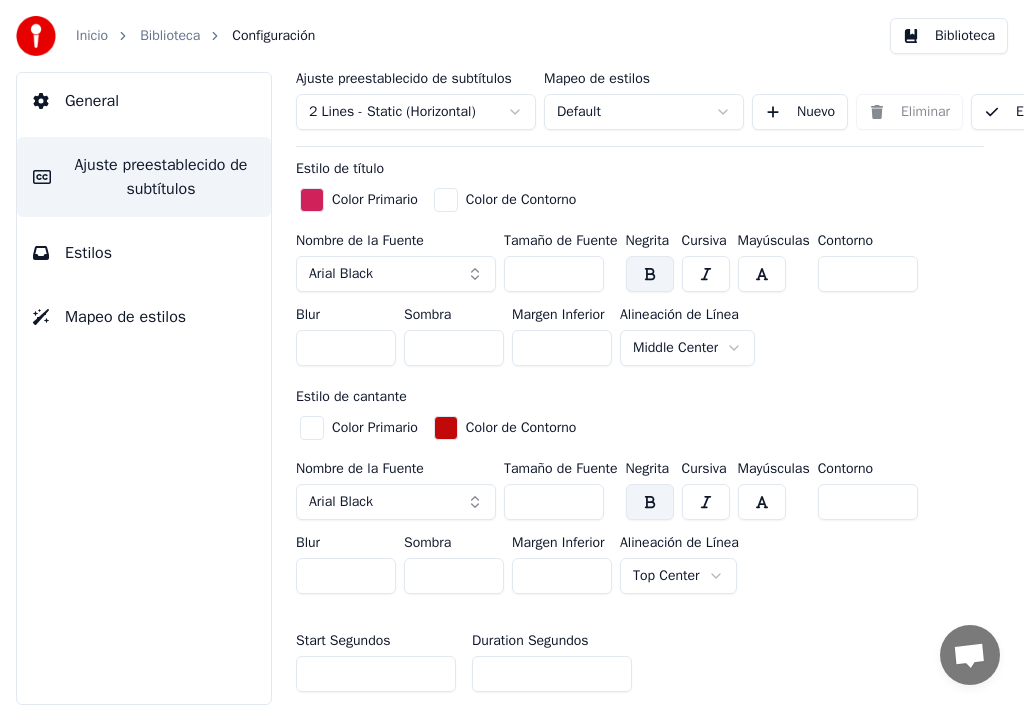 click on "***" at bounding box center (562, 576) 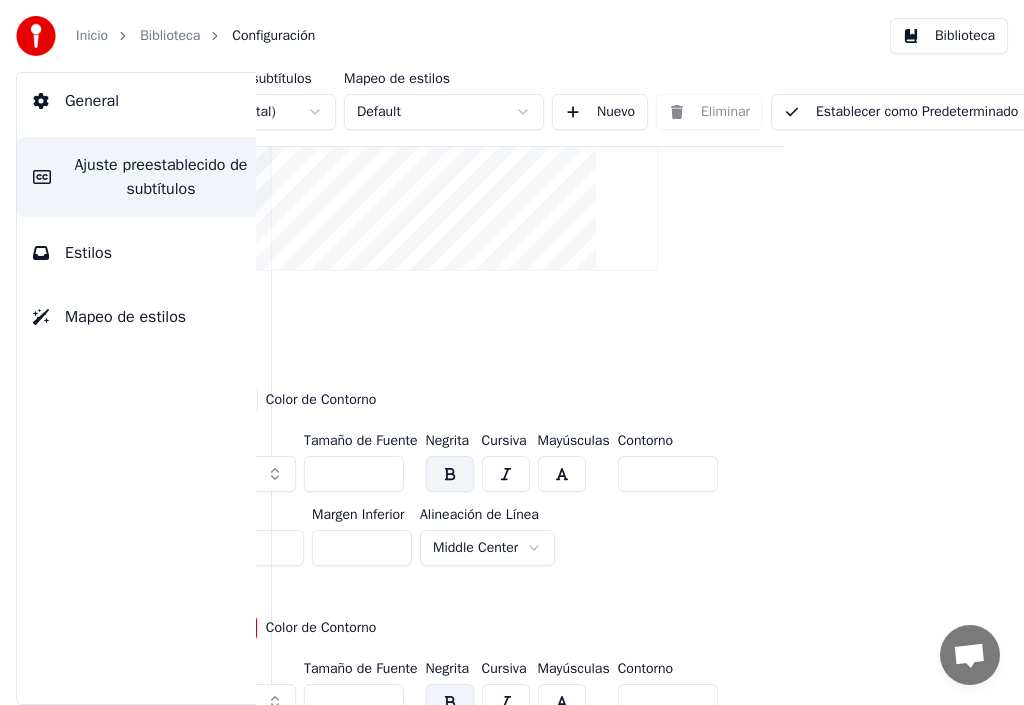 scroll, scrollTop: 400, scrollLeft: 238, axis: both 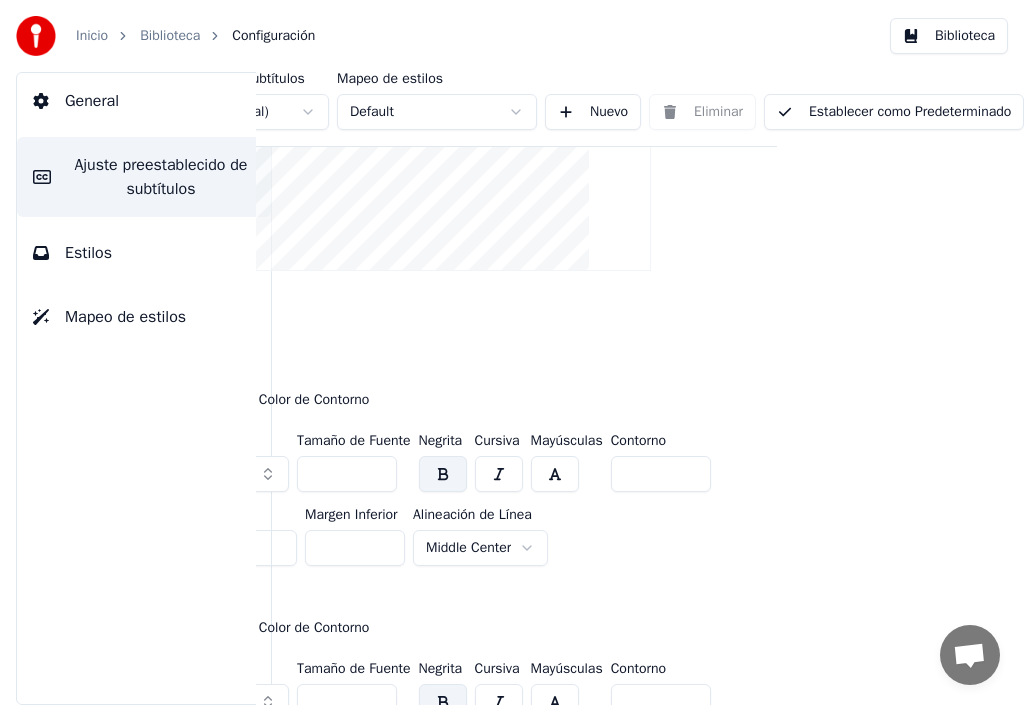 click on "Establecer como Predeterminado" at bounding box center [894, 112] 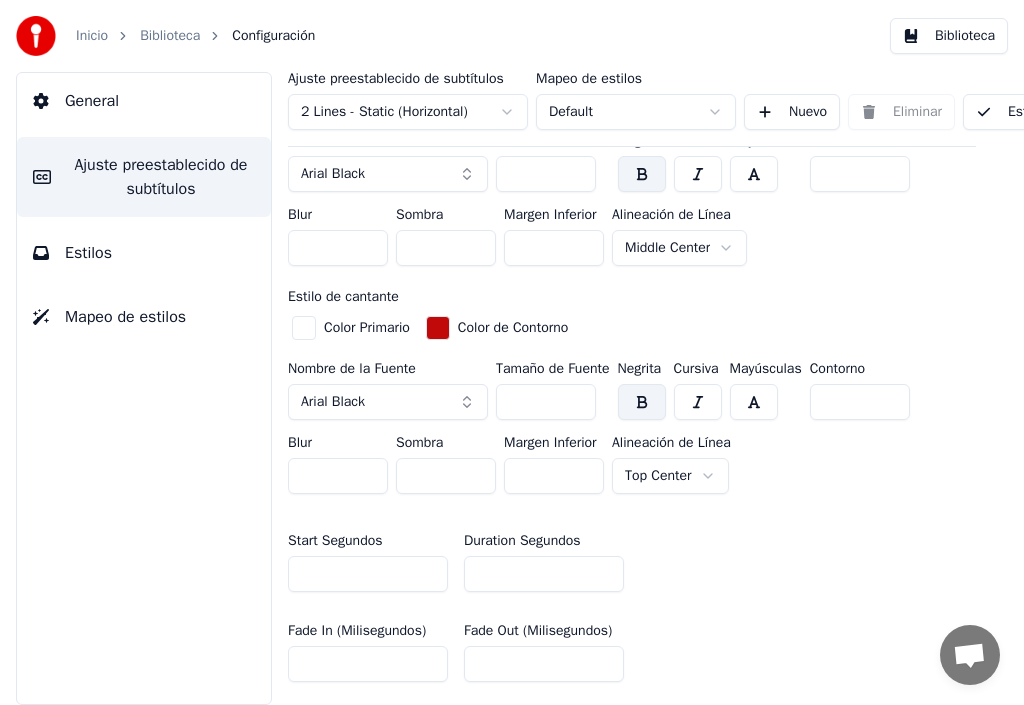 scroll, scrollTop: 700, scrollLeft: 0, axis: vertical 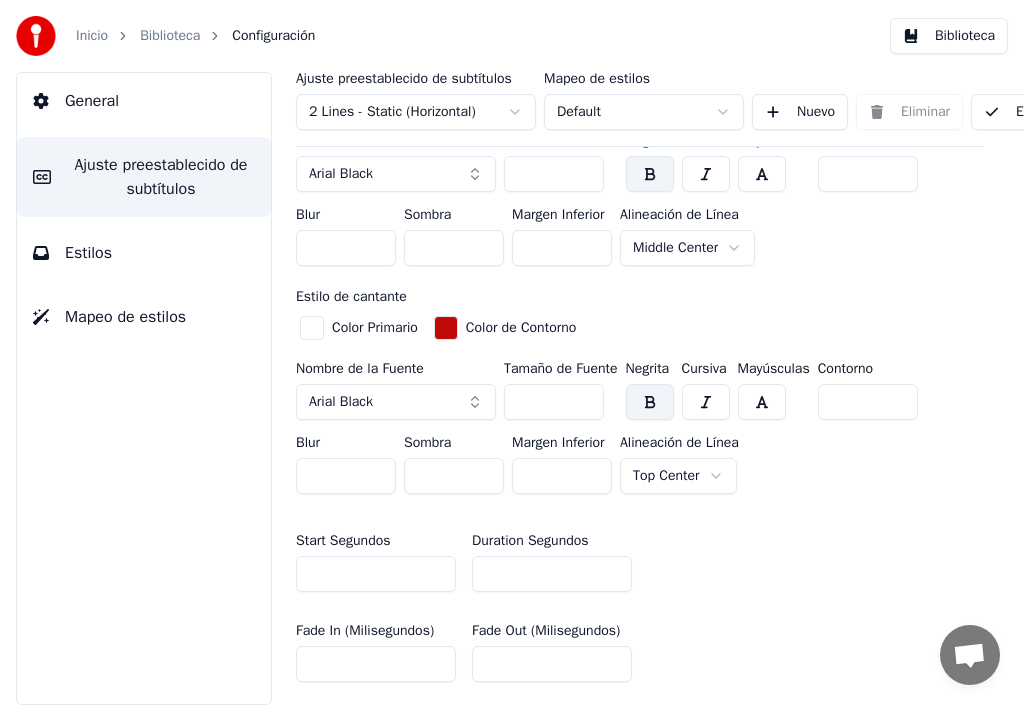 click on "Inicio Biblioteca Configuración Biblioteca General Ajuste preestablecido de subtítulos Estilos Mapeo de estilos Ajuste preestablecido de subtítulos 2 Lines - Static (Horizontal) Mapeo de estilos Default Nuevo Eliminar Establecer como Predeterminado General Layout Título de la canción Inserta el título de la canción en el principio del video Habilitado Estilo de título Color Primario Color de Contorno Nombre de la Fuente Arial Black Tamaño de Fuente *** Negrita Cursiva Mayúsculas Contorno * Blur * Sombra * Margen Inferior *** Alineación de Línea Middle Center Estilo de cantante Color Primario Color de Contorno Nombre de la Fuente Arial Black Tamaño de Fuente *** Negrita Cursiva Mayúsculas Contorno * Blur * Sombra * Margen Inferior *** Alineación de Línea Top Center Start Segundos * Duration Segundos * Fade In (Milisegundos) *** Fade Out (Milisegundos) *** Reiniciar Barra de Progreso de Gap Silencioso Texto de Gap Silencioso Cuenta Regresiva de Gap Silencioso Timing Indicator Caja de Fondo" at bounding box center (512, 352) 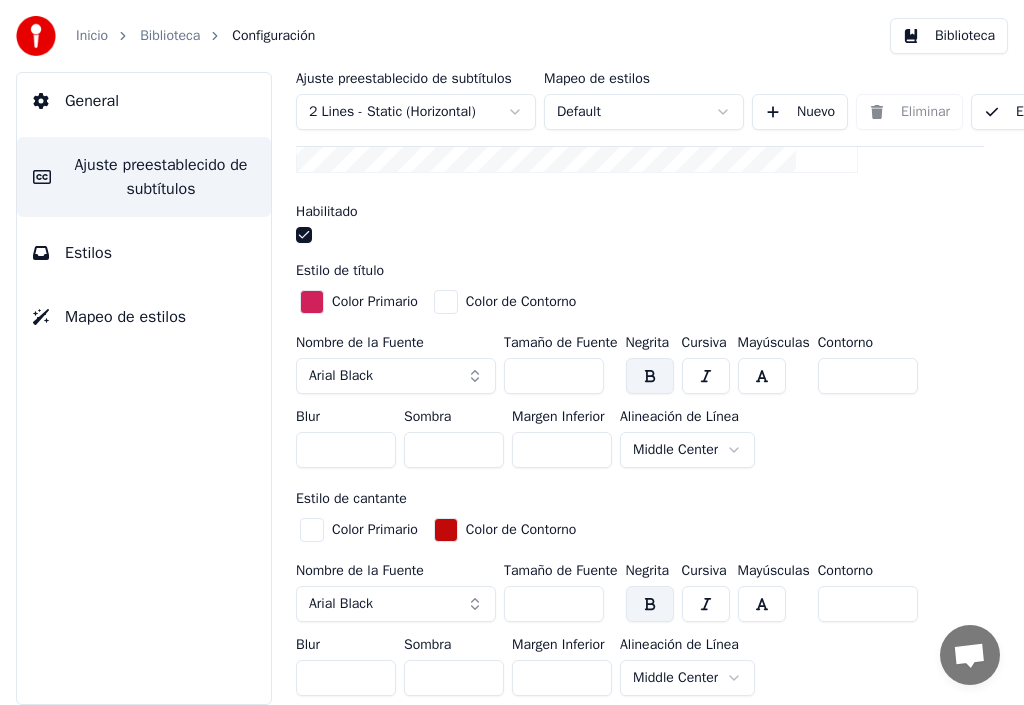 scroll, scrollTop: 500, scrollLeft: 0, axis: vertical 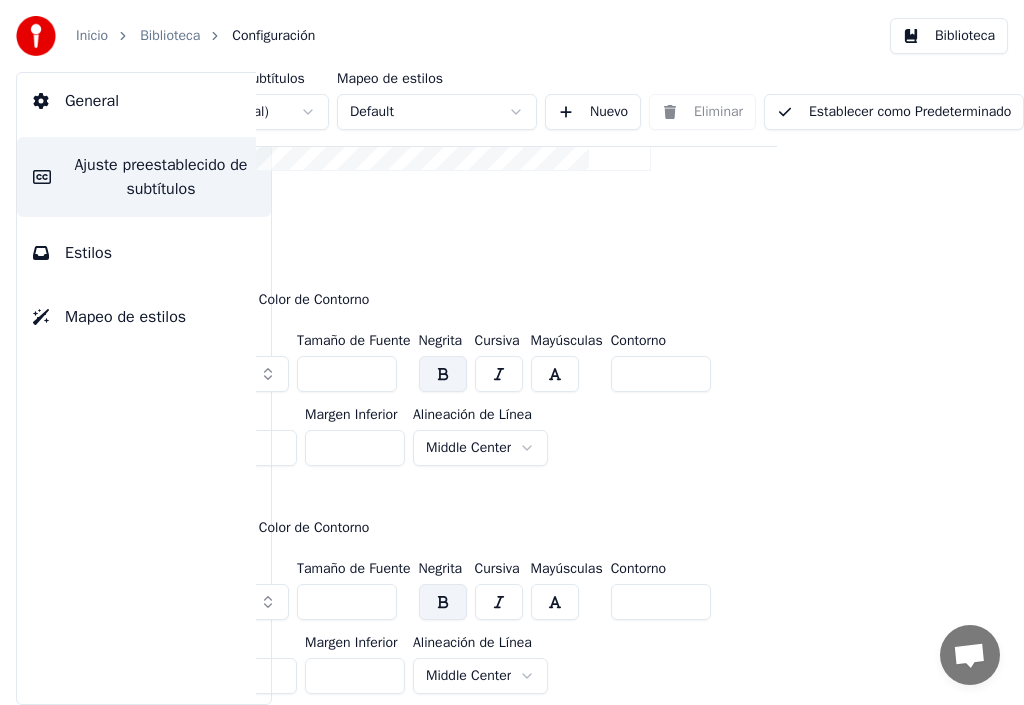 click on "Establecer como Predeterminado" at bounding box center (894, 112) 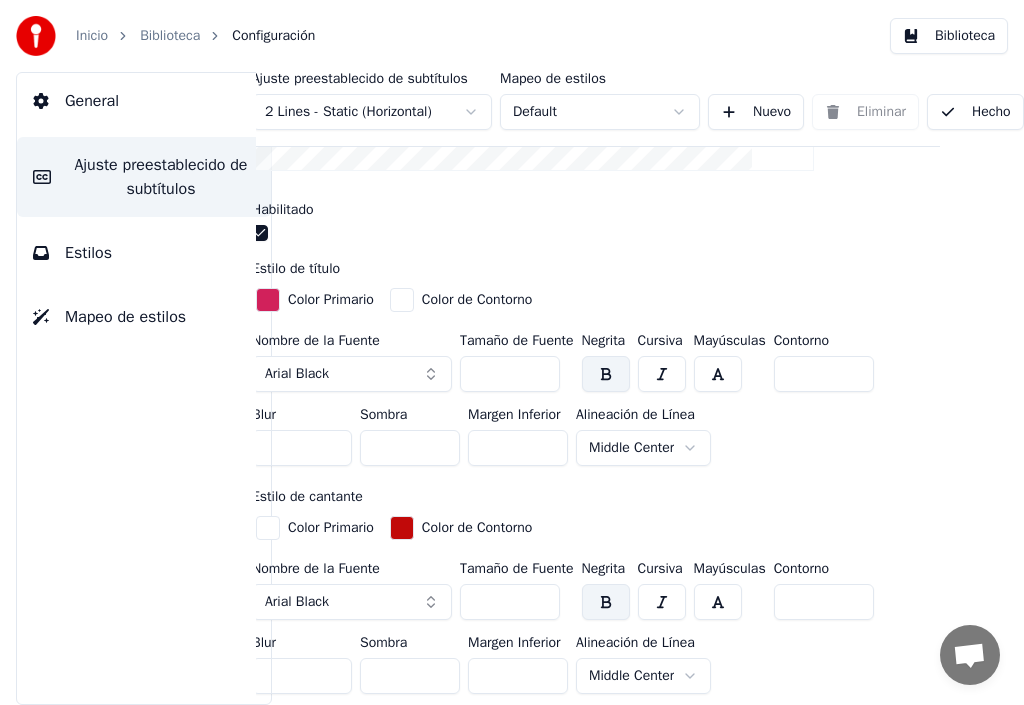 scroll, scrollTop: 700, scrollLeft: 69, axis: both 